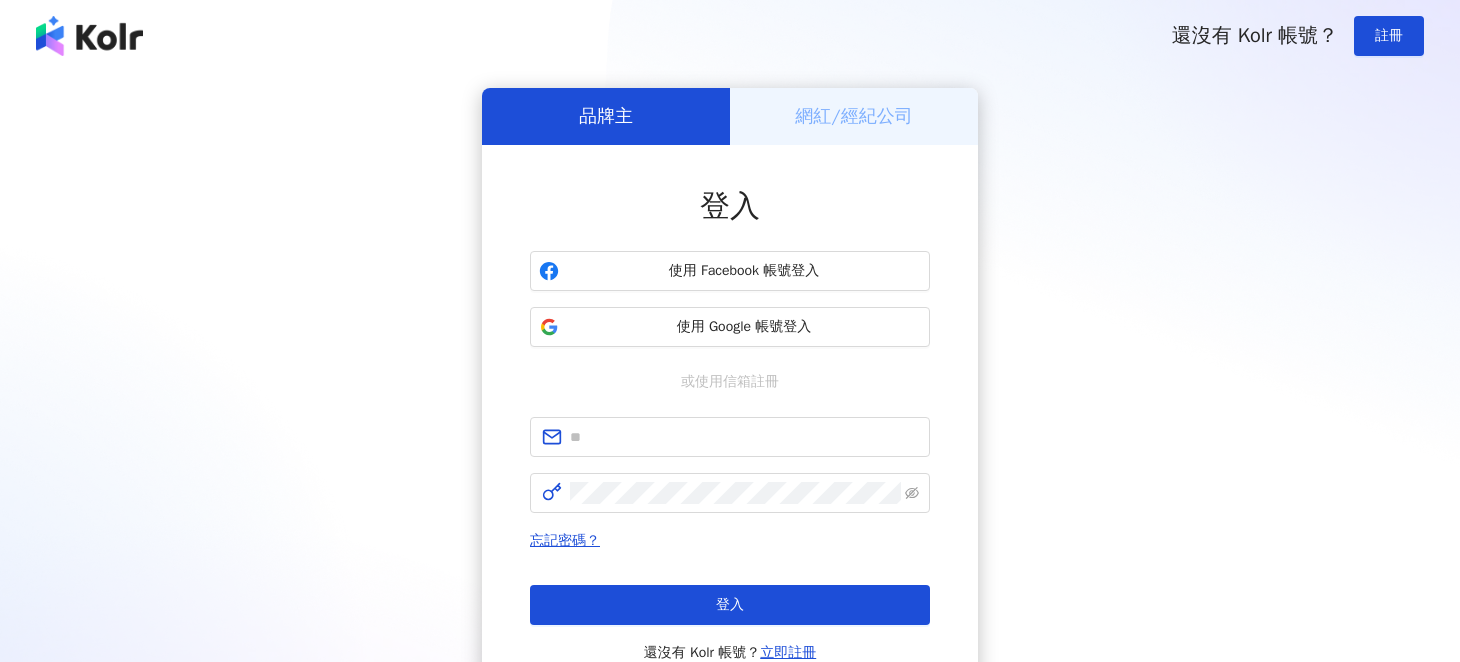 scroll, scrollTop: 0, scrollLeft: 0, axis: both 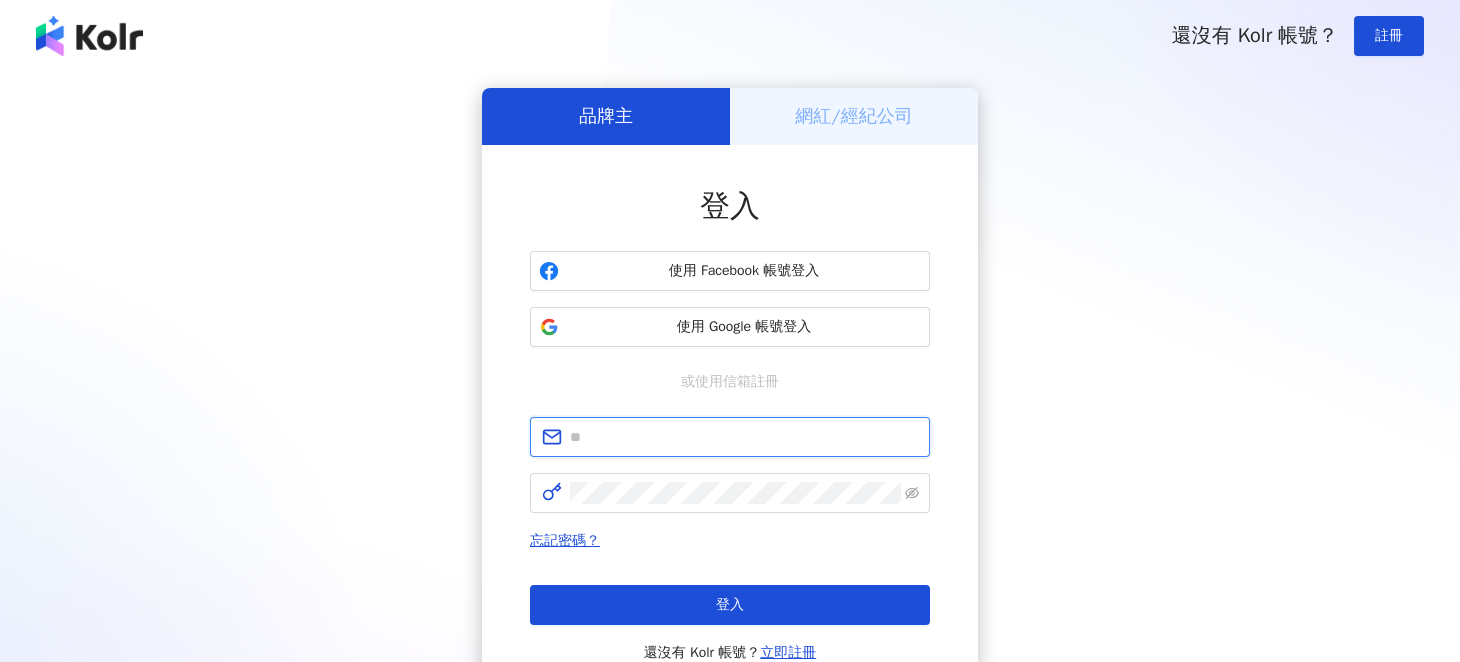 type on "**********" 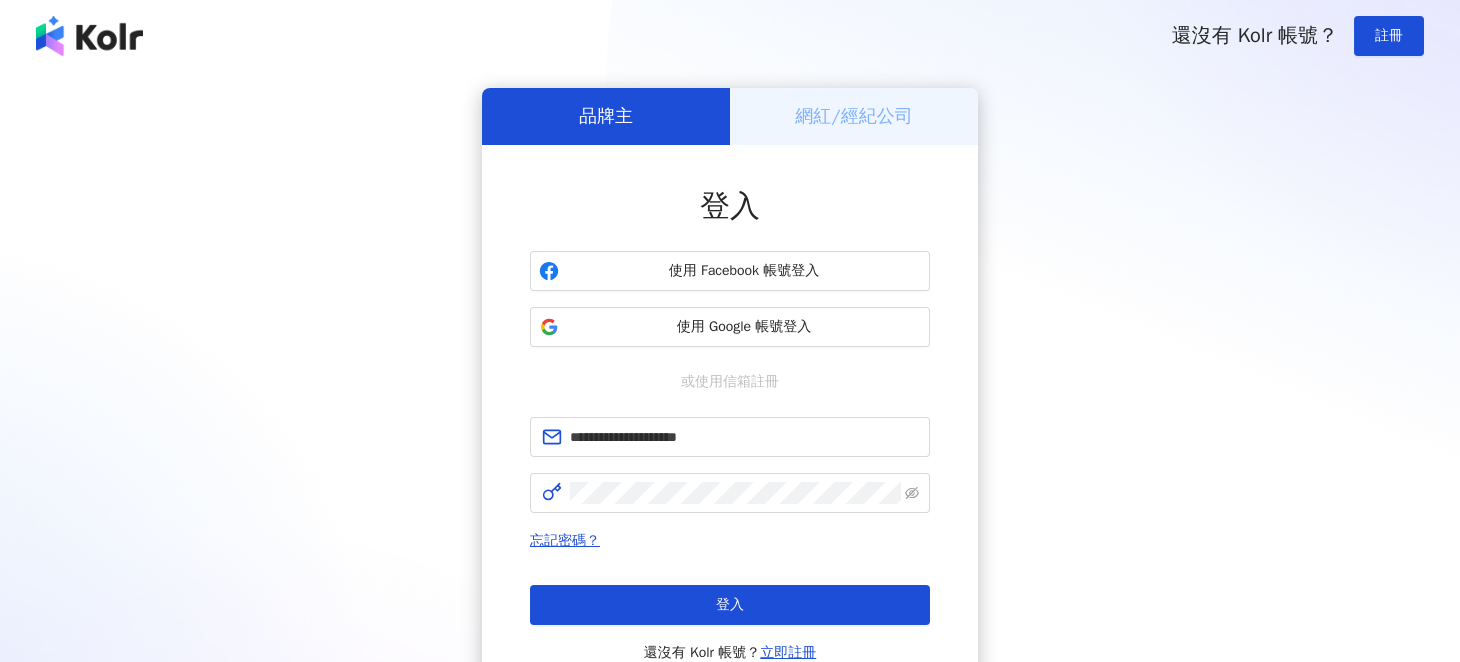 click on "登入" at bounding box center (730, 605) 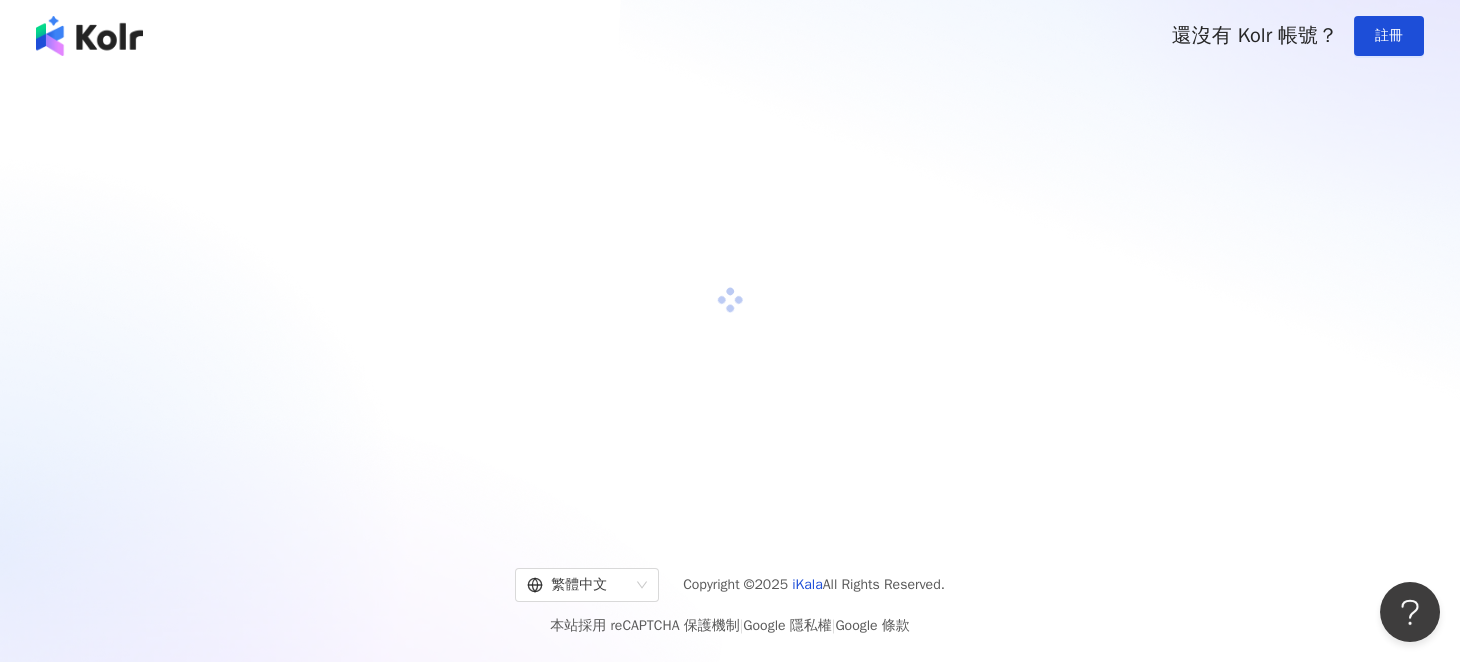 scroll, scrollTop: 0, scrollLeft: 0, axis: both 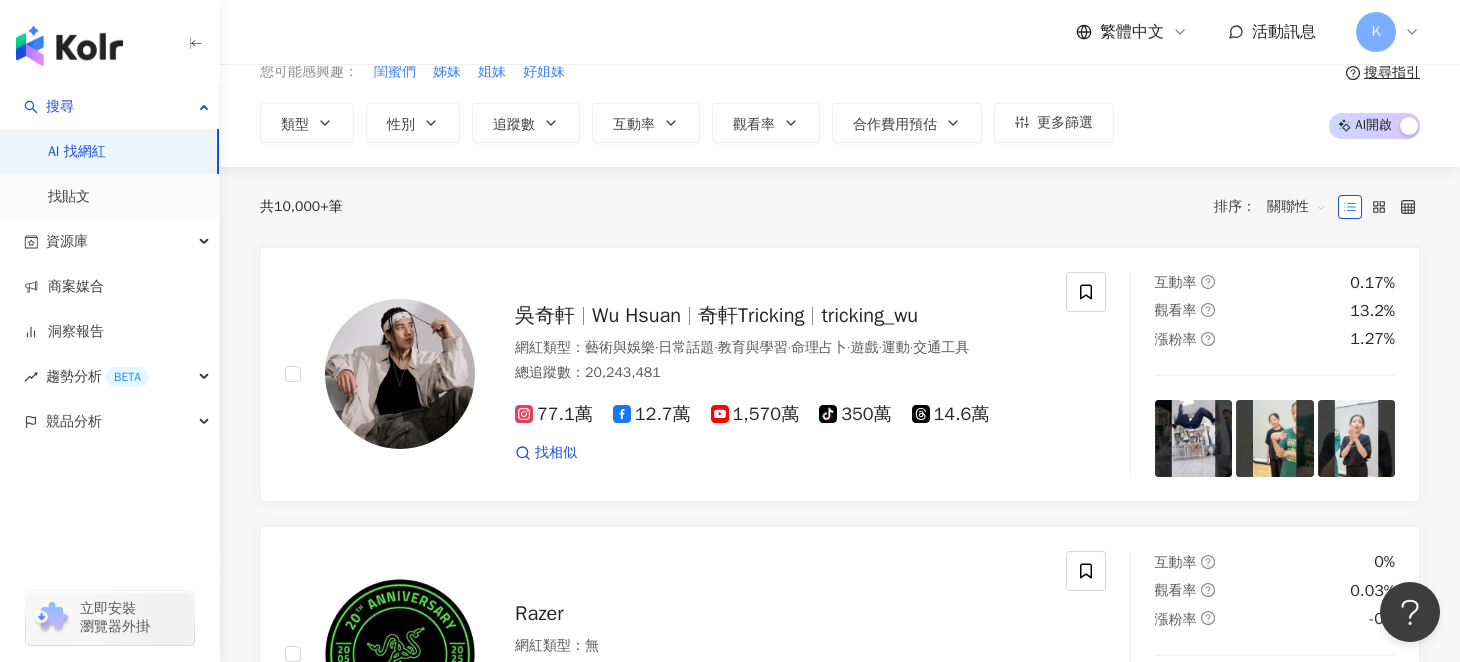 drag, startPoint x: 723, startPoint y: -22, endPoint x: 669, endPoint y: 213, distance: 241.12445 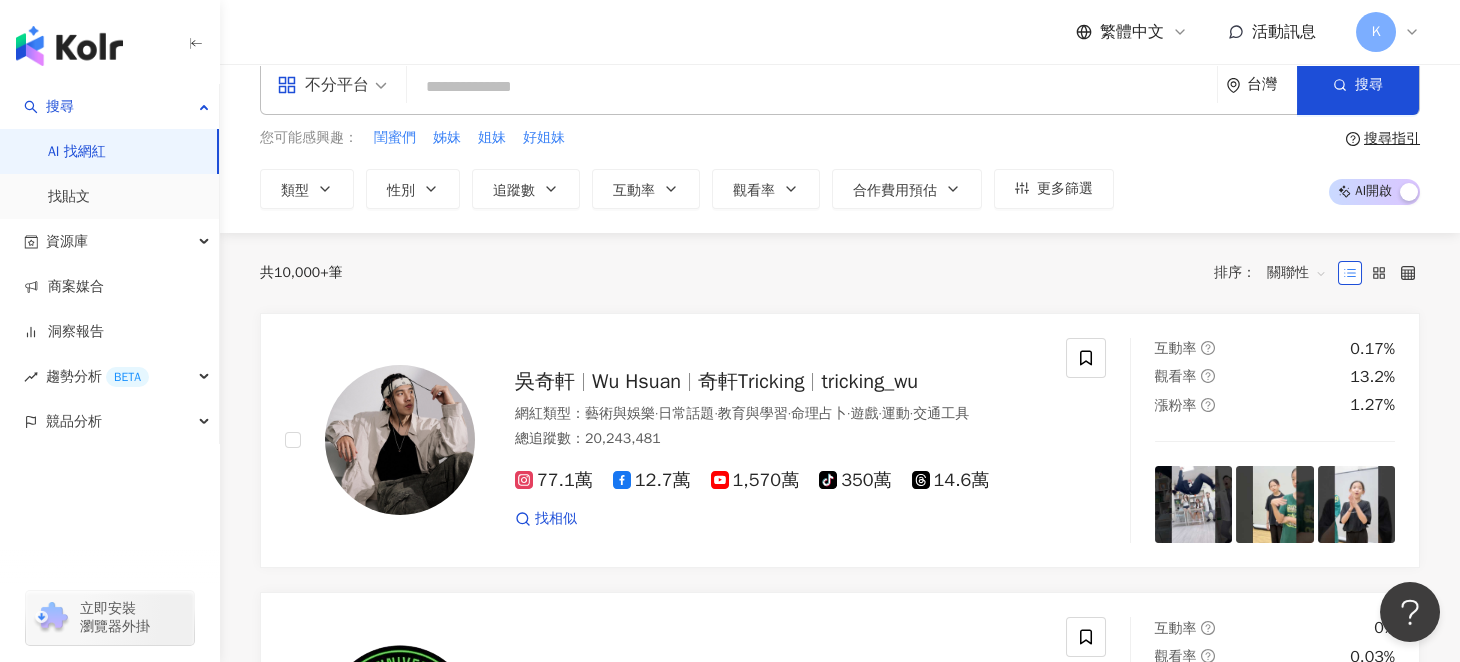 scroll, scrollTop: 0, scrollLeft: 0, axis: both 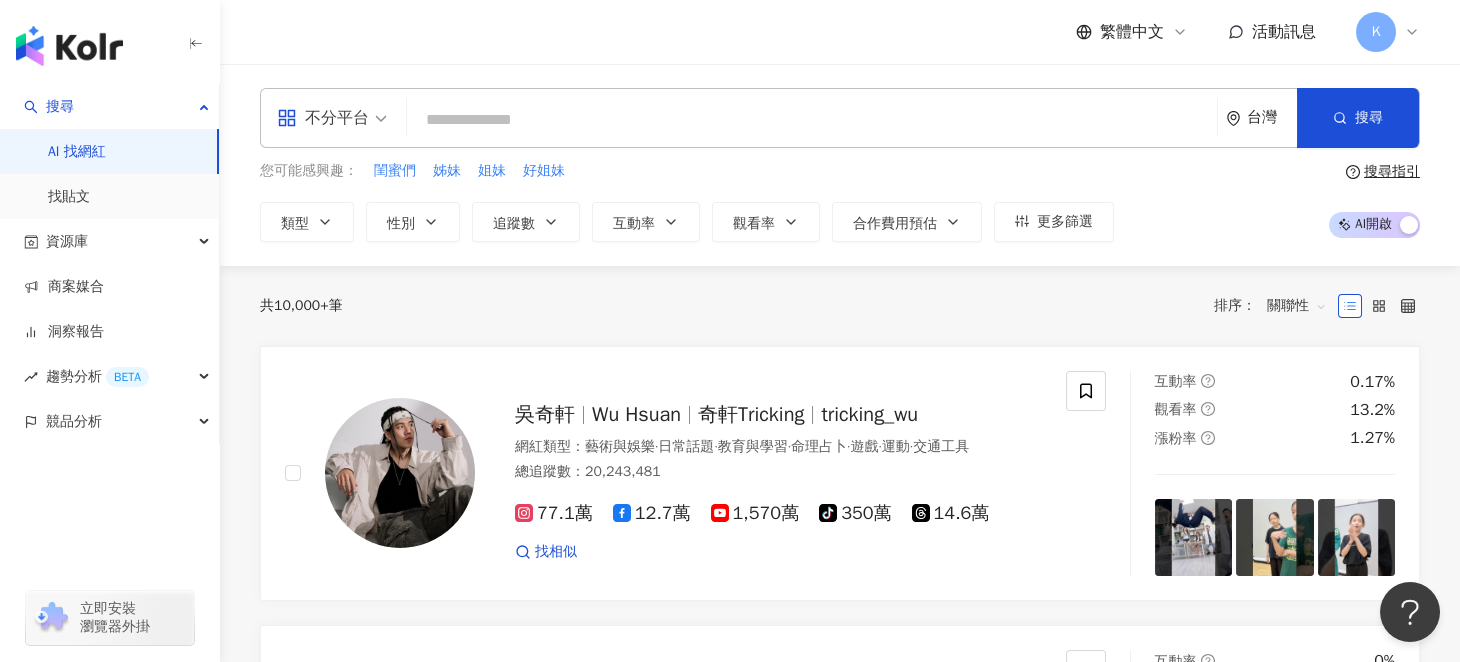 drag, startPoint x: 658, startPoint y: 127, endPoint x: 622, endPoint y: 116, distance: 37.64306 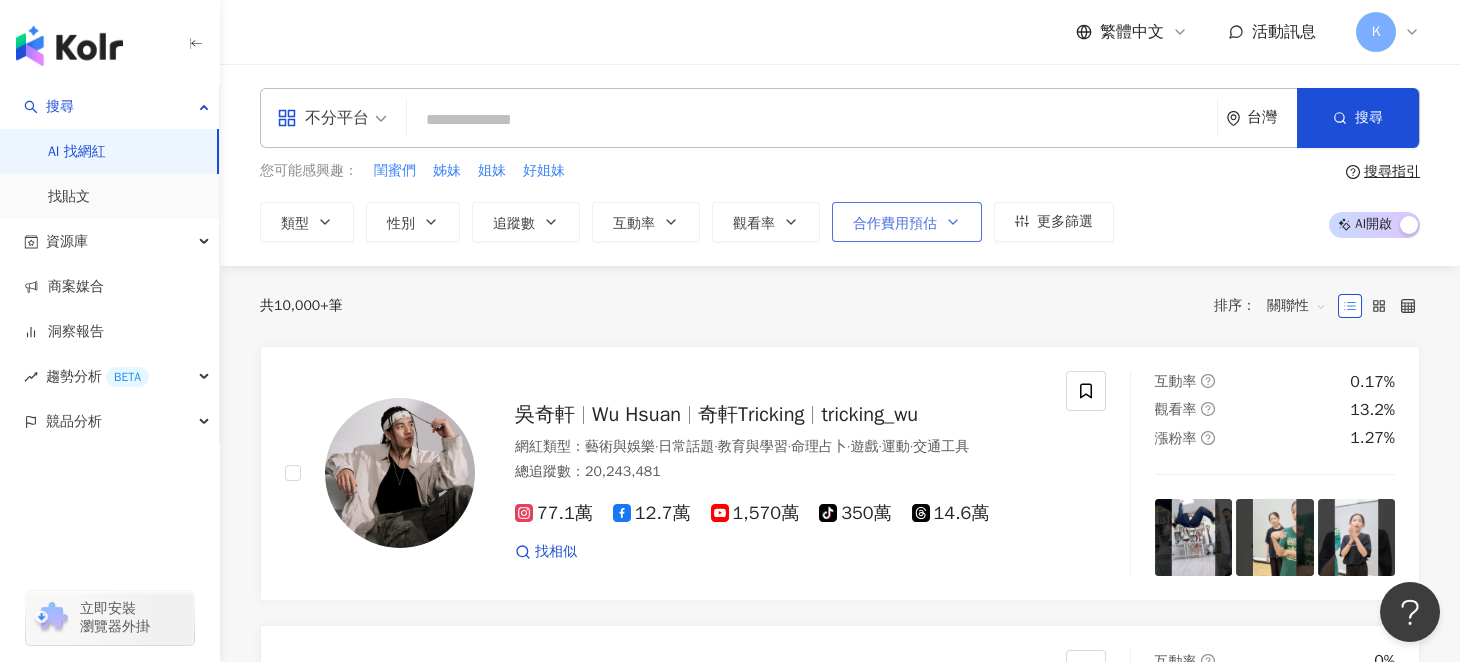 paste on "**********" 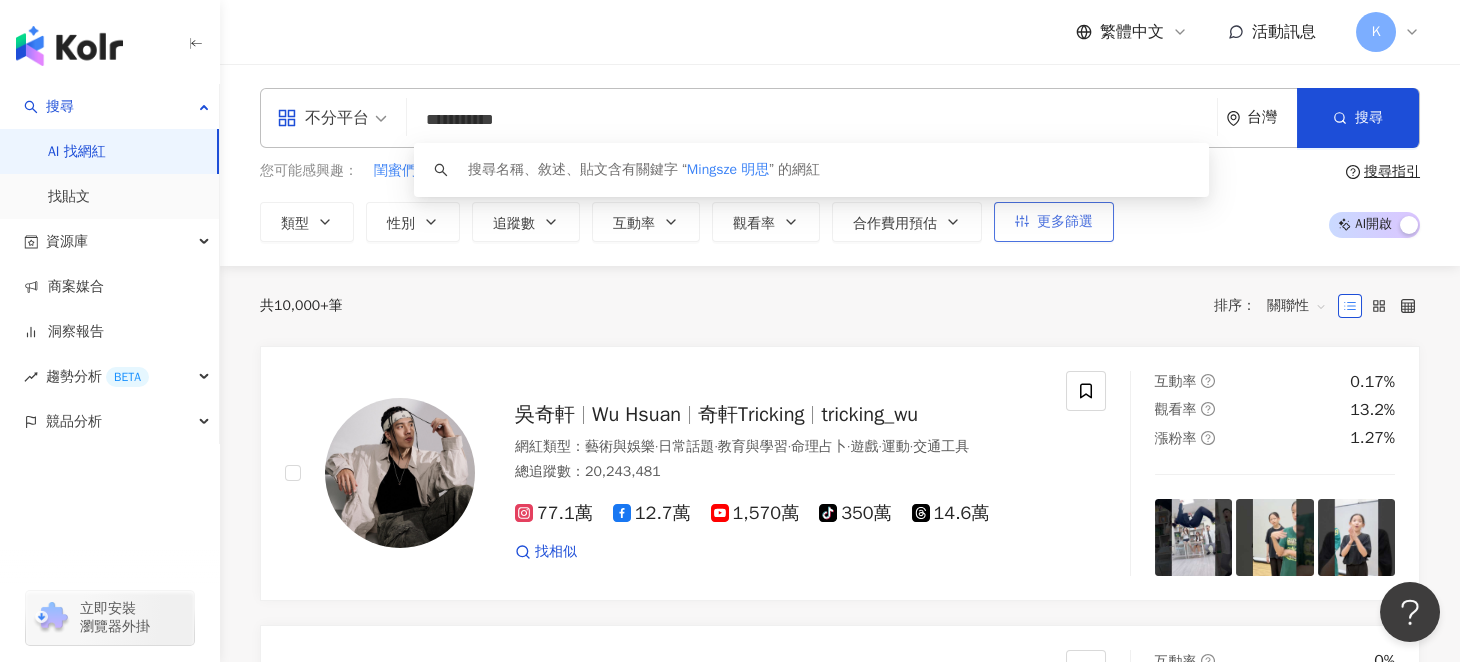 type on "**********" 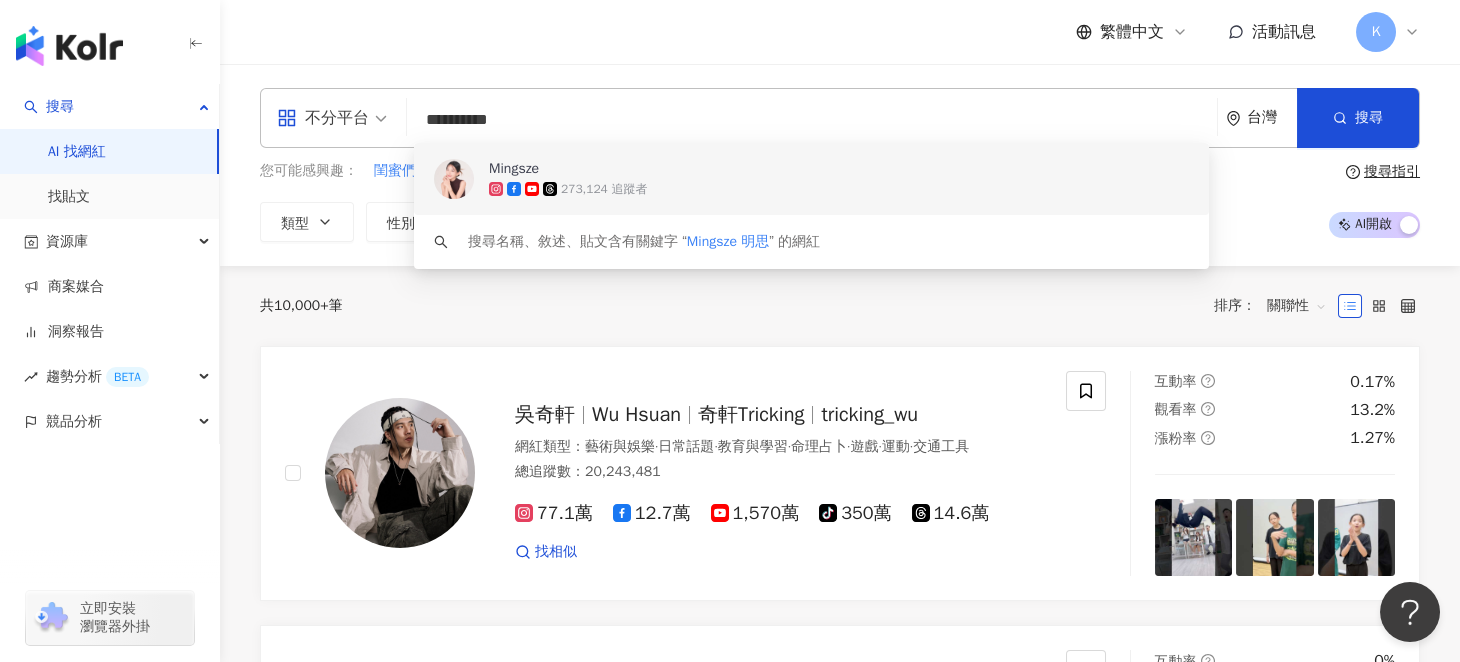 click on "Mingsze" at bounding box center [800, 169] 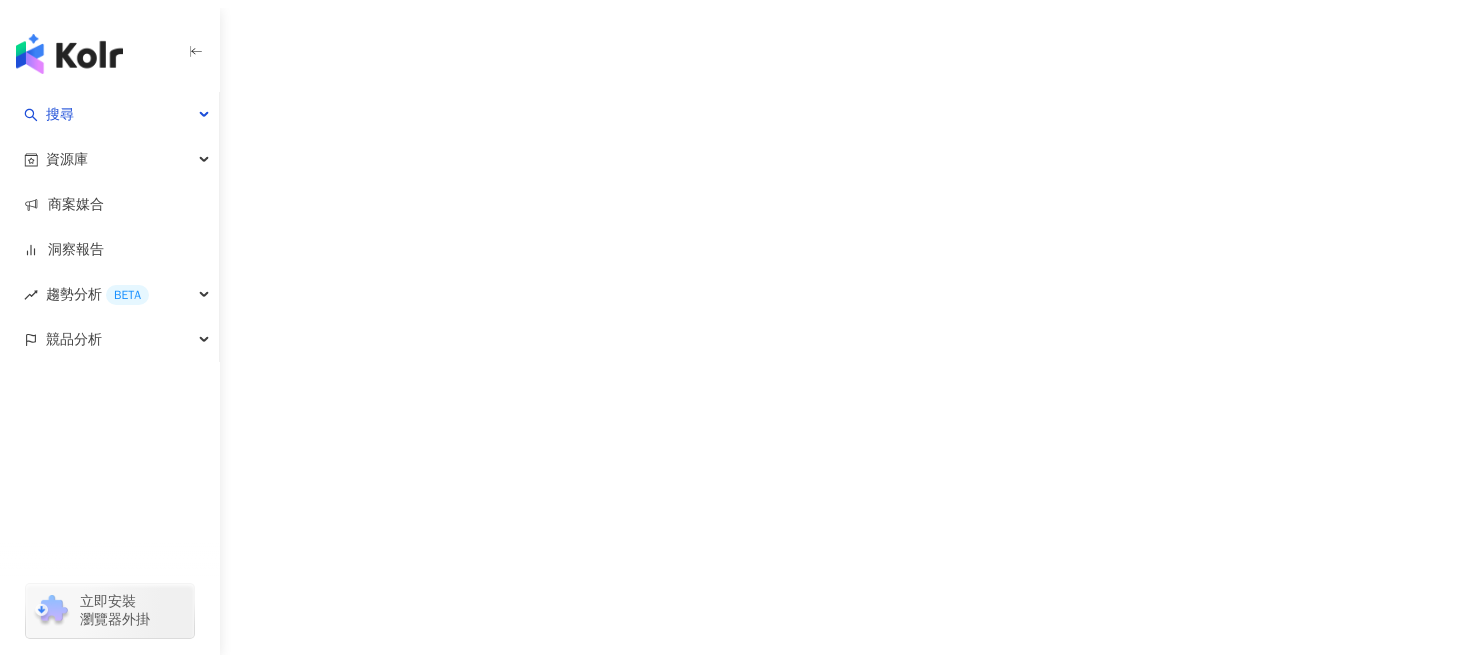 scroll, scrollTop: 0, scrollLeft: 0, axis: both 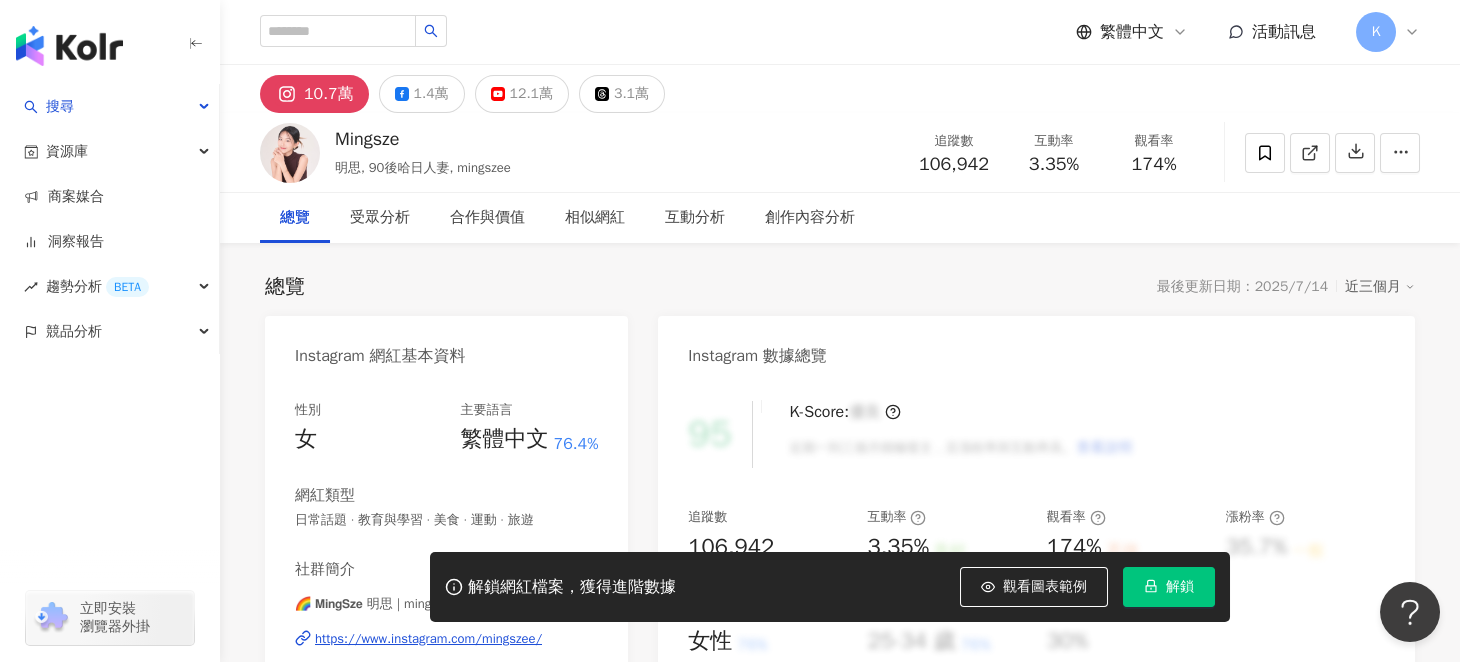 click on "近三個月" at bounding box center [1380, 287] 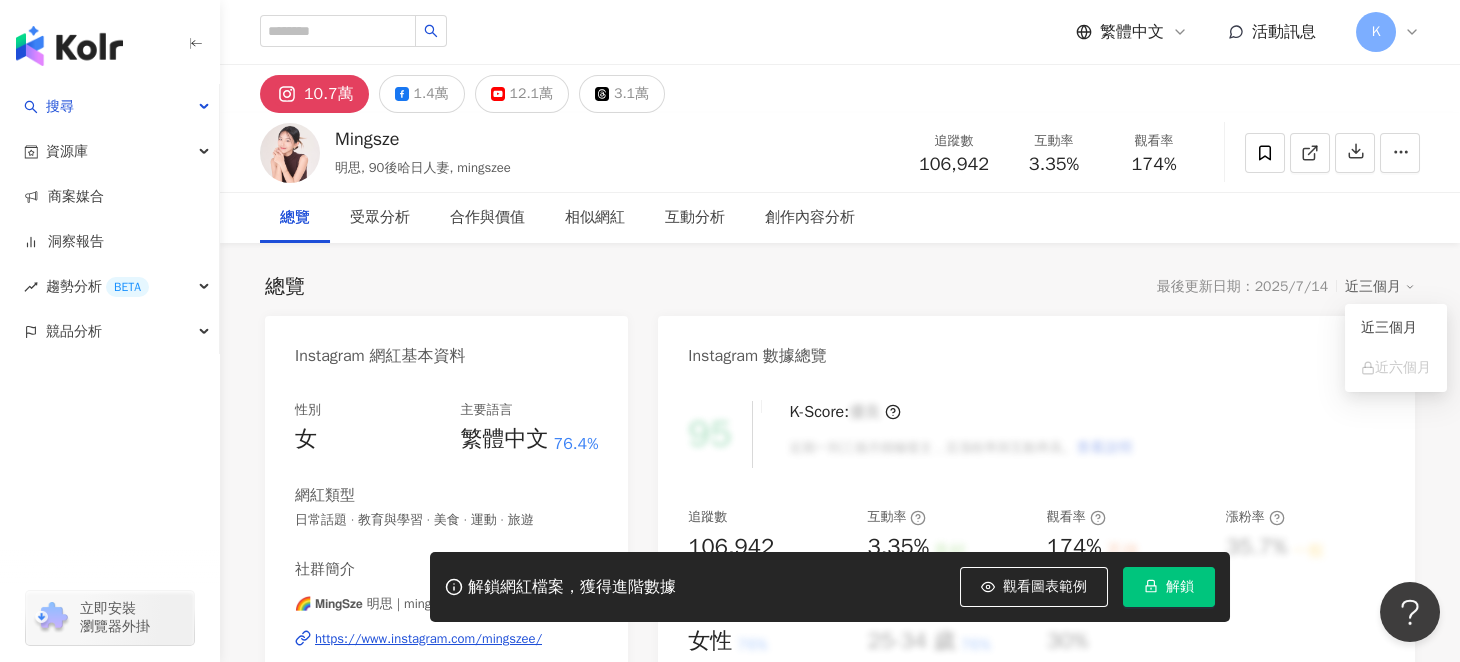 click on "總覽 最後更新日期：2025/7/14 近三個月 Instagram 網紅基本資料 性別   女 主要語言   繁體中文 76.4% 網紅類型 日常話題 · 教育與學習 · 美食 · 運動 · 旅遊 社群簡介 🌈 𝗠𝗶𝗻𝗴𝗦𝘇𝗲 明思 | mingszee https://www.instagram.com/mingszee/ 明𖤓 ☪︎
思ꕤ ♡
一個人與兩個小孩的生活記錄。
🇭🇰｜🇯🇵 日本語｜ @brightupyourtable
🔗 YouTubeチャンネル【Mingsze】
💌 mingsze_2@yahoo.com.hk Instagram 數據總覽 95 K-Score :   優良 近期一到三個月積極發文，且漲粉率與互動率高。 查看說明 追蹤數   106,942 互動率   3.35% 良好 觀看率   174% 不佳 漲粉率   35.7% 一般 受眾主要性別   女性 76% 受眾主要年齡   25-34 歲 76% 商業合作內容覆蓋比例   30% AI Instagram 成效等級三大指標 互動率 3.35% 良好 同等級網紅的互動率中位數為  0.19% 觀看率 174% 不佳 同等級網紅的觀看率中位數為  35.5% 漲粉率 35.7% 一般 0.8%" at bounding box center (840, 1036) 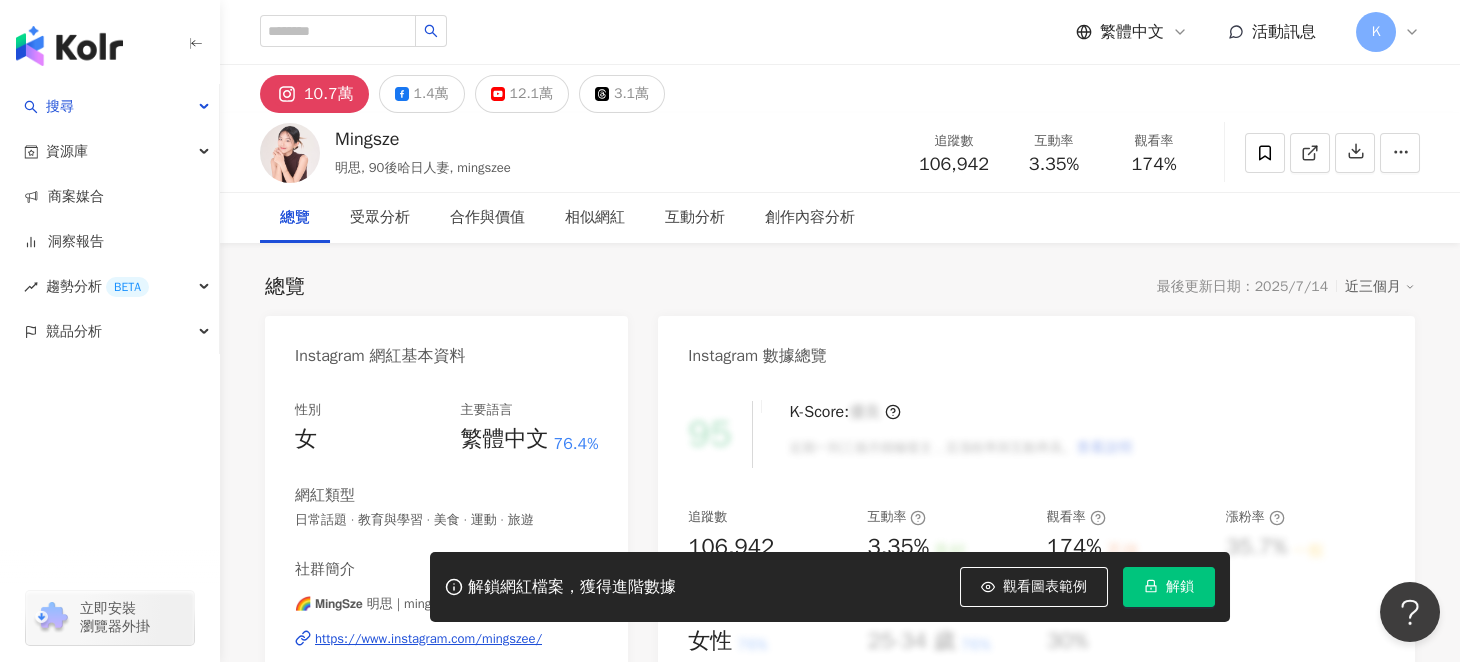 drag, startPoint x: 969, startPoint y: 285, endPoint x: 956, endPoint y: 272, distance: 18.384777 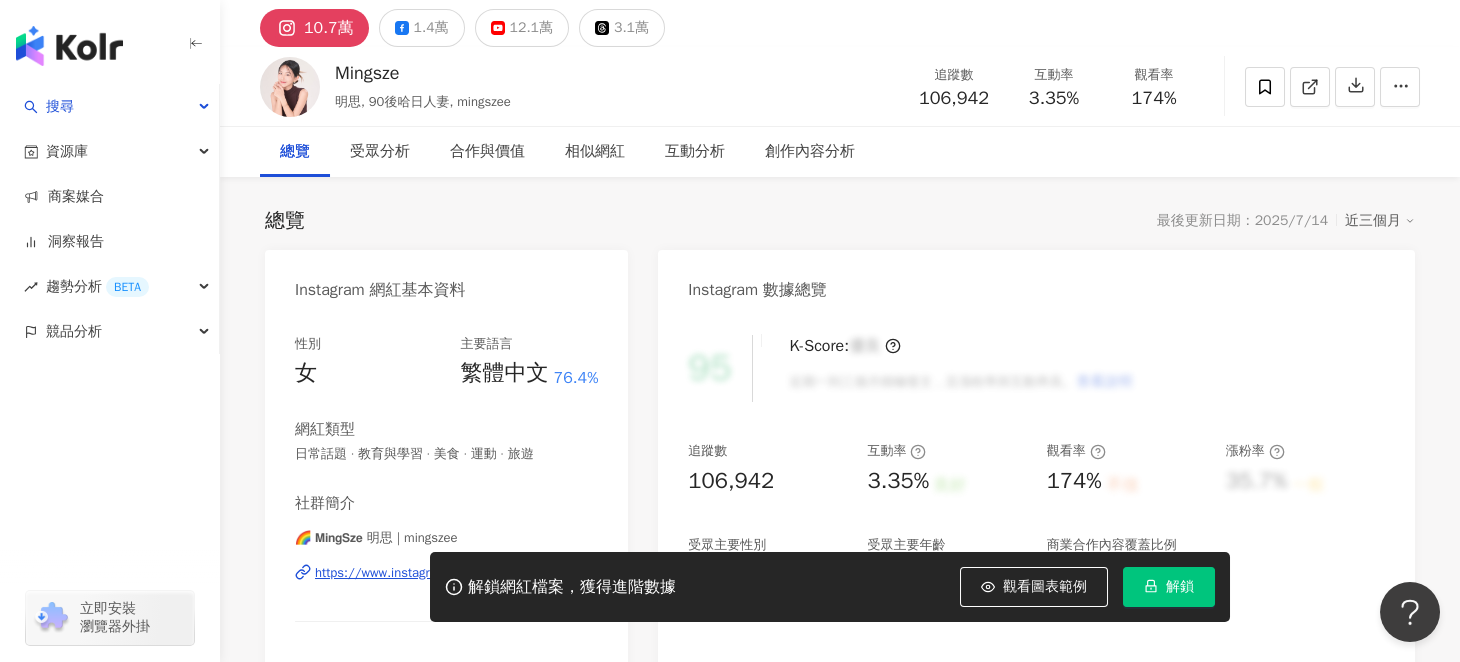 scroll, scrollTop: 99, scrollLeft: 0, axis: vertical 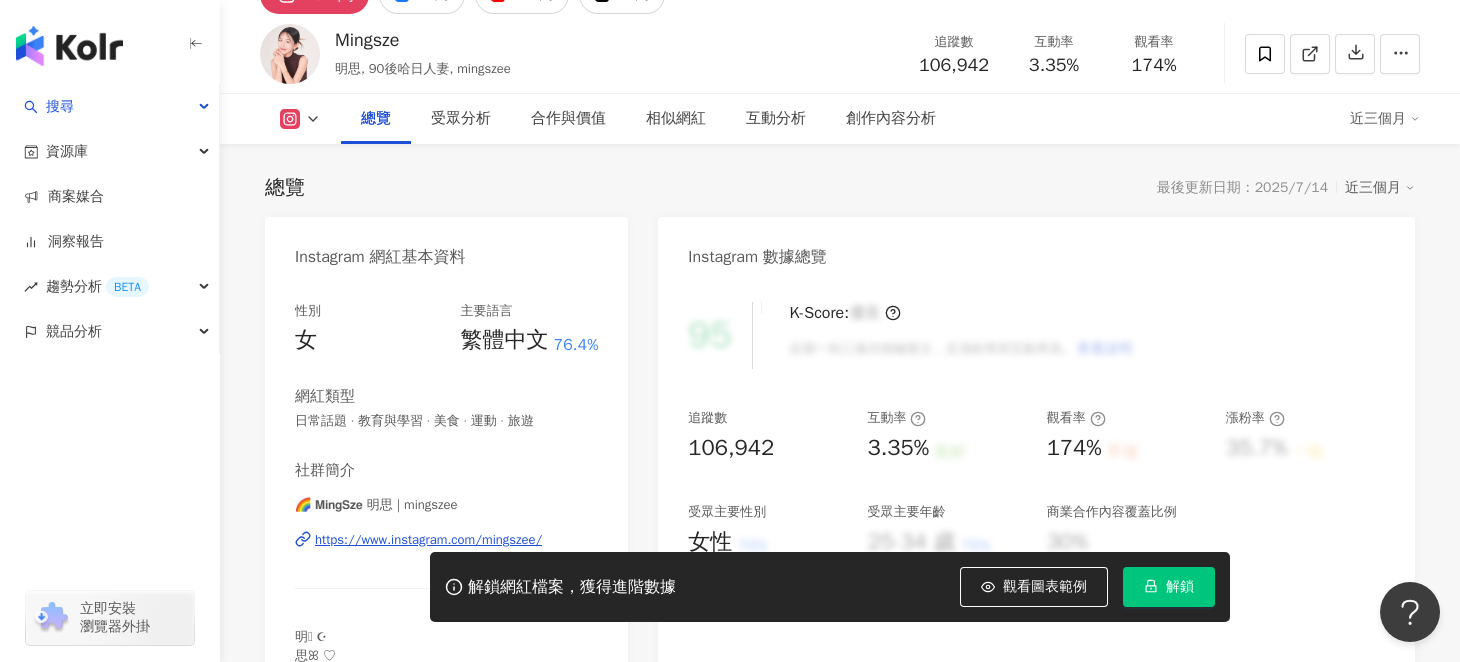 drag, startPoint x: 896, startPoint y: 223, endPoint x: 896, endPoint y: 204, distance: 19 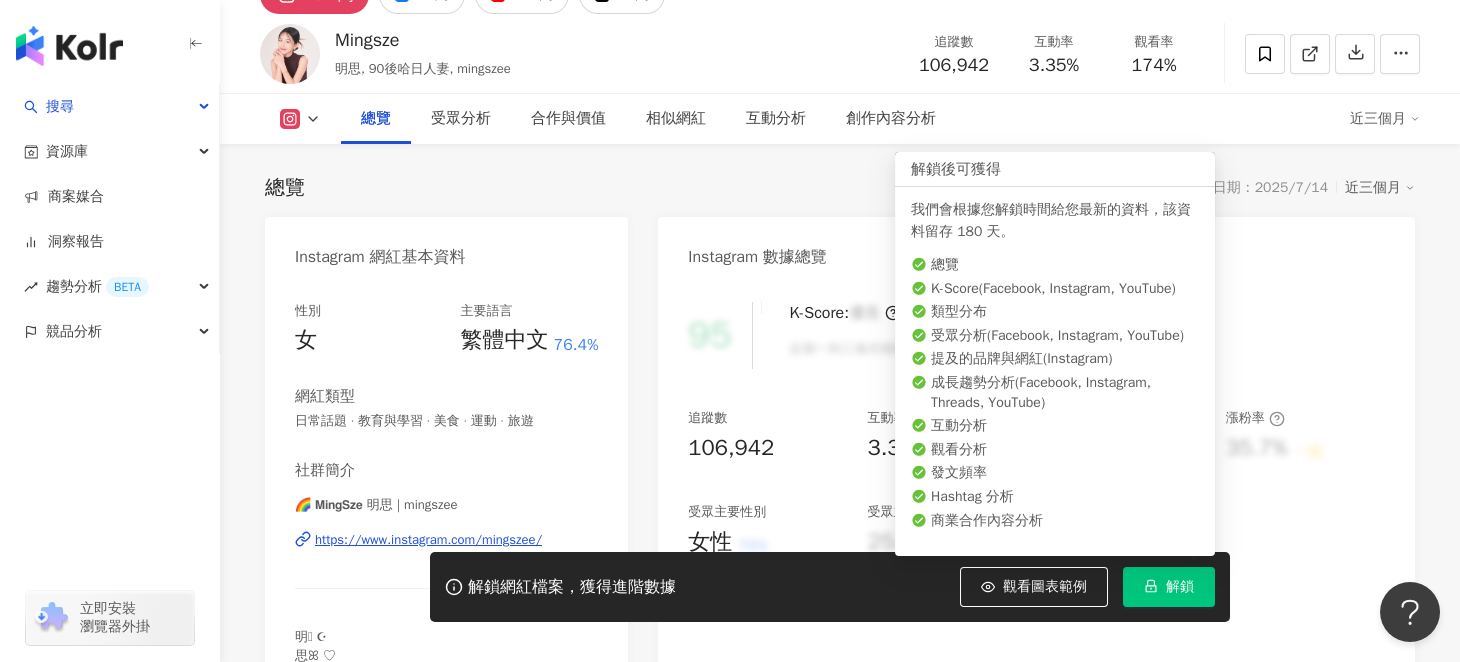 drag, startPoint x: 1183, startPoint y: 589, endPoint x: 1188, endPoint y: 574, distance: 15.811388 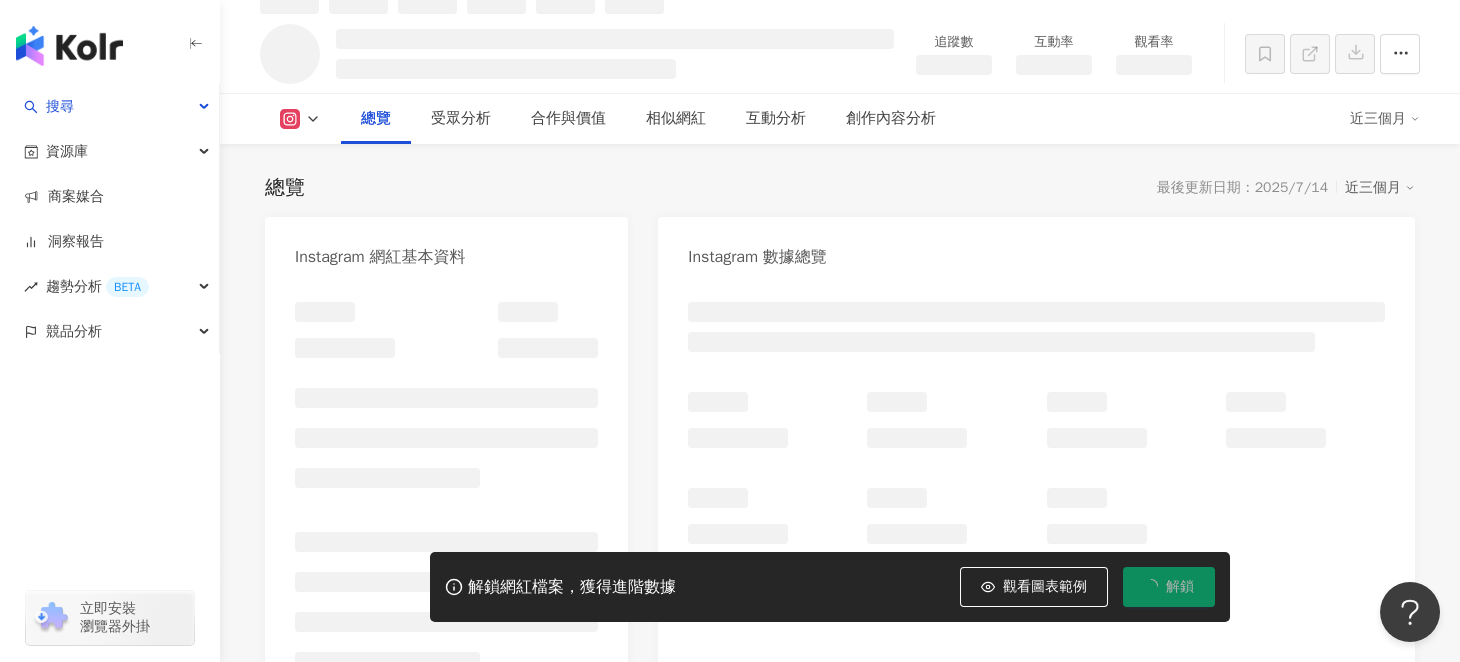 scroll, scrollTop: 121, scrollLeft: 0, axis: vertical 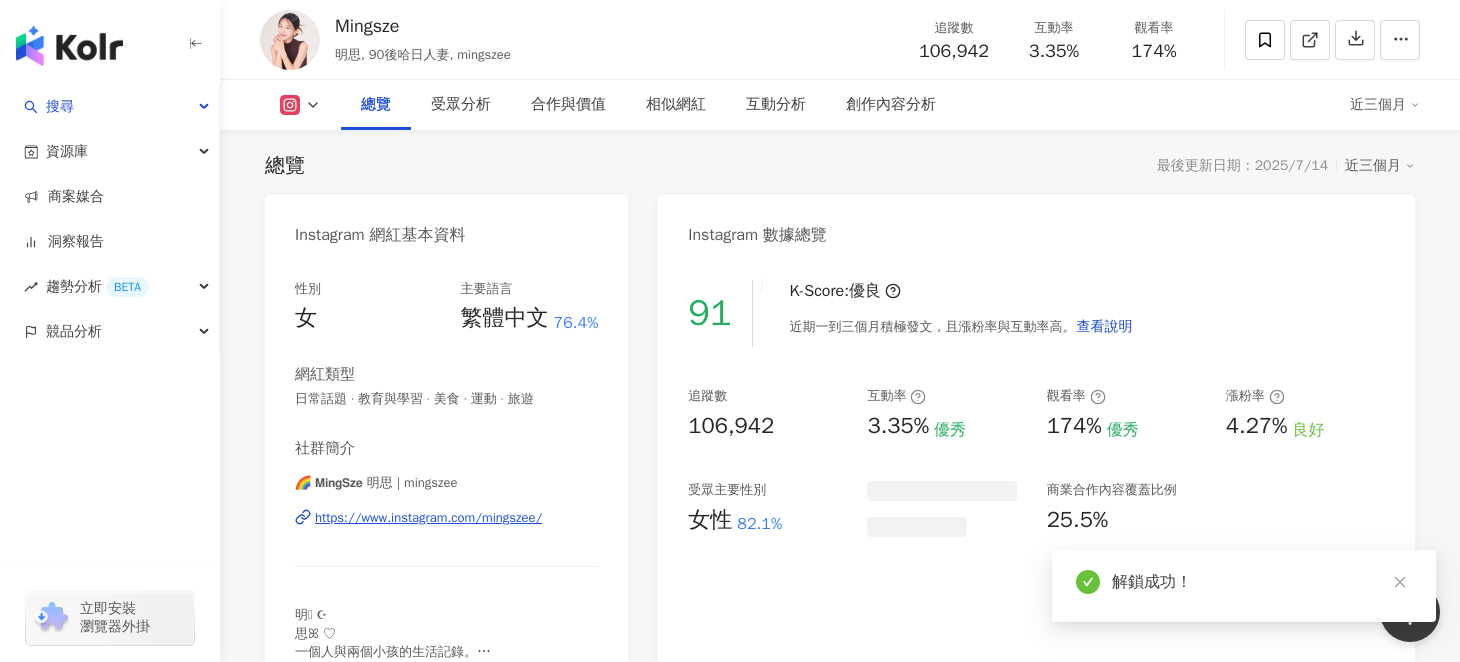 click on "近三個月" at bounding box center [1380, 166] 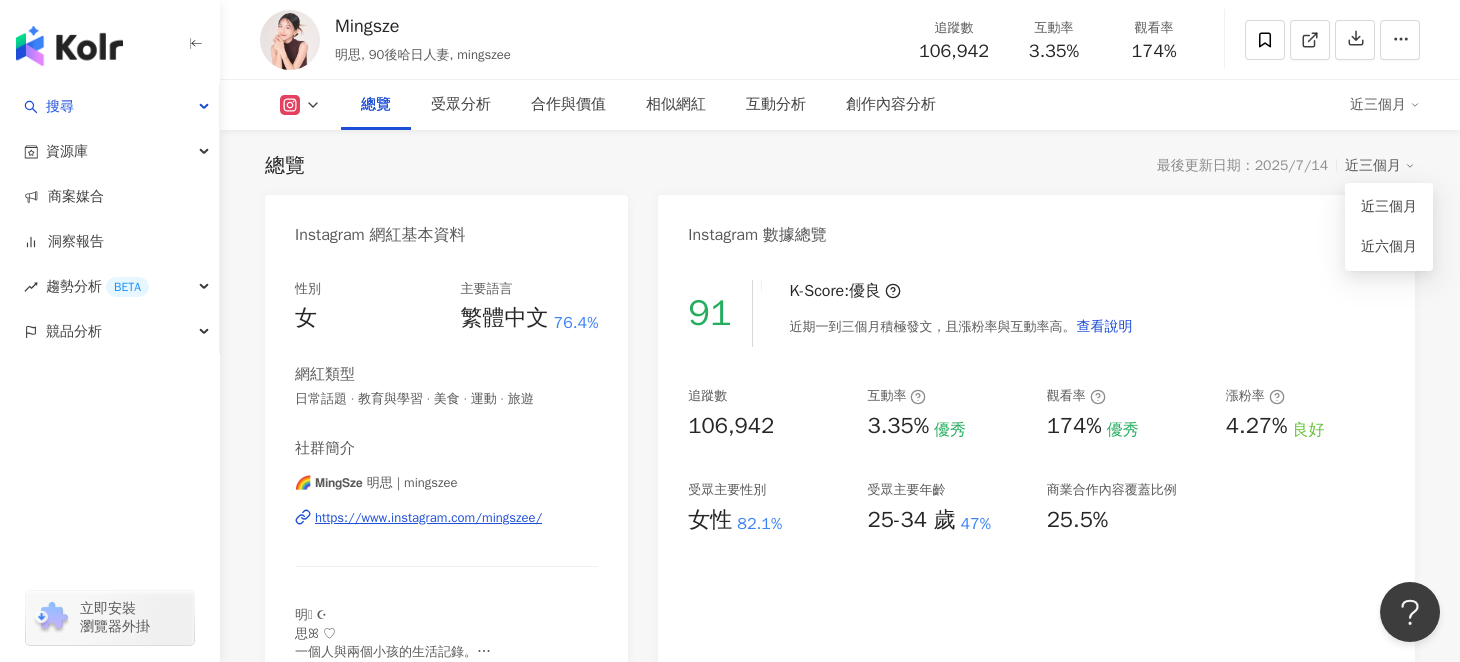 drag, startPoint x: 1437, startPoint y: 203, endPoint x: 1436, endPoint y: 190, distance: 13.038404 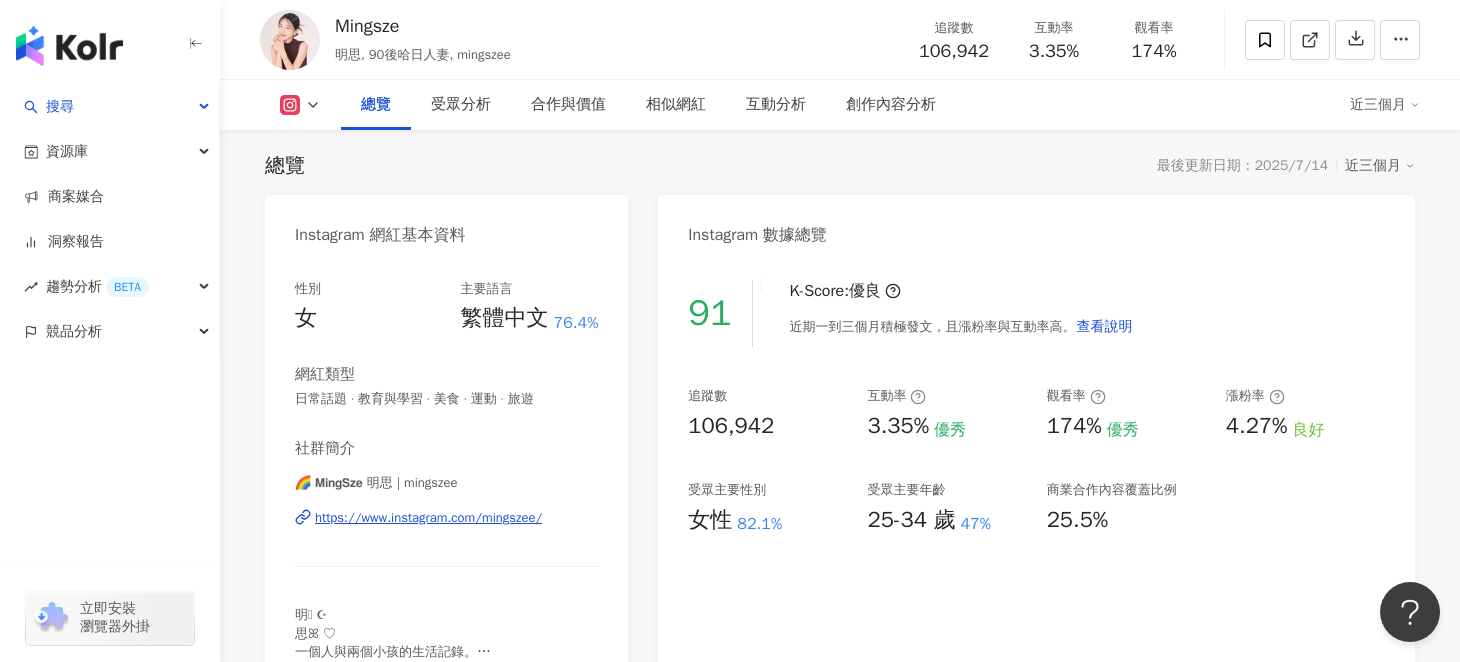 click on "總覽 最後更新日期：2025/7/14 近三個月" at bounding box center (840, 166) 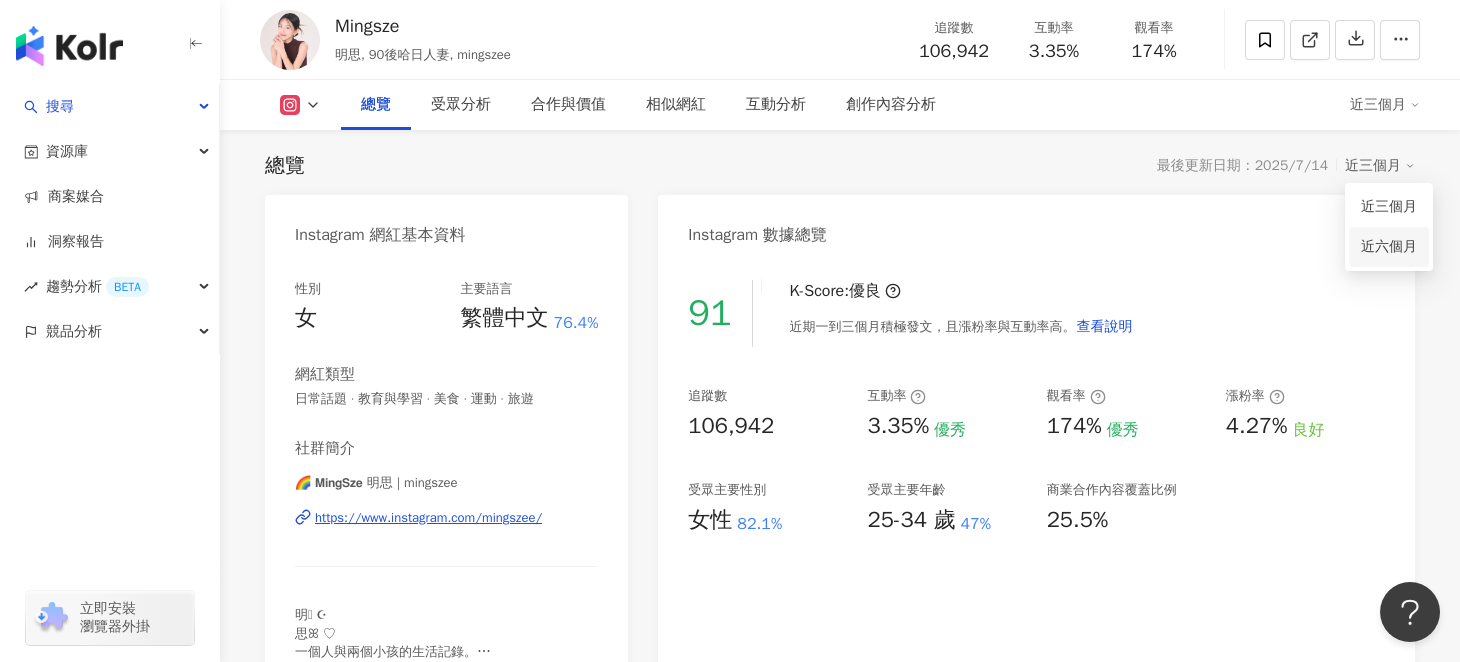 click on "近六個月" at bounding box center [1389, 247] 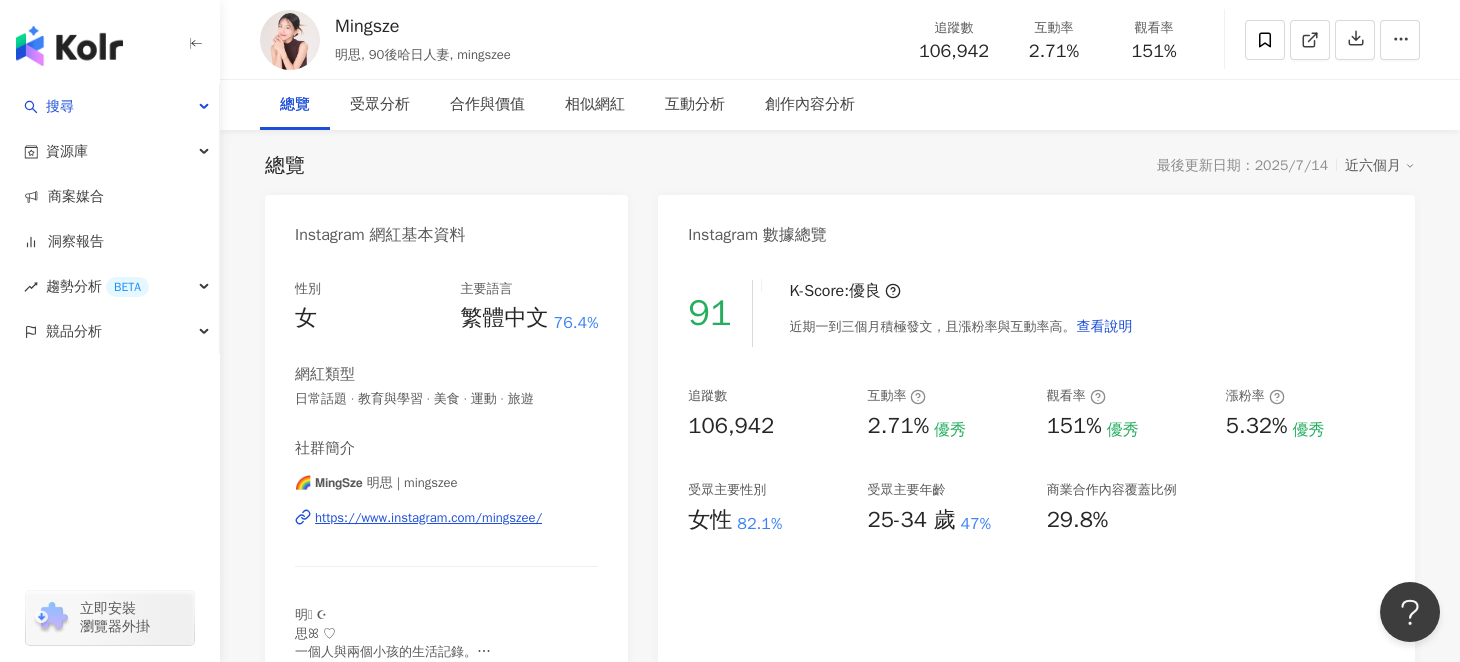 scroll, scrollTop: 0, scrollLeft: 0, axis: both 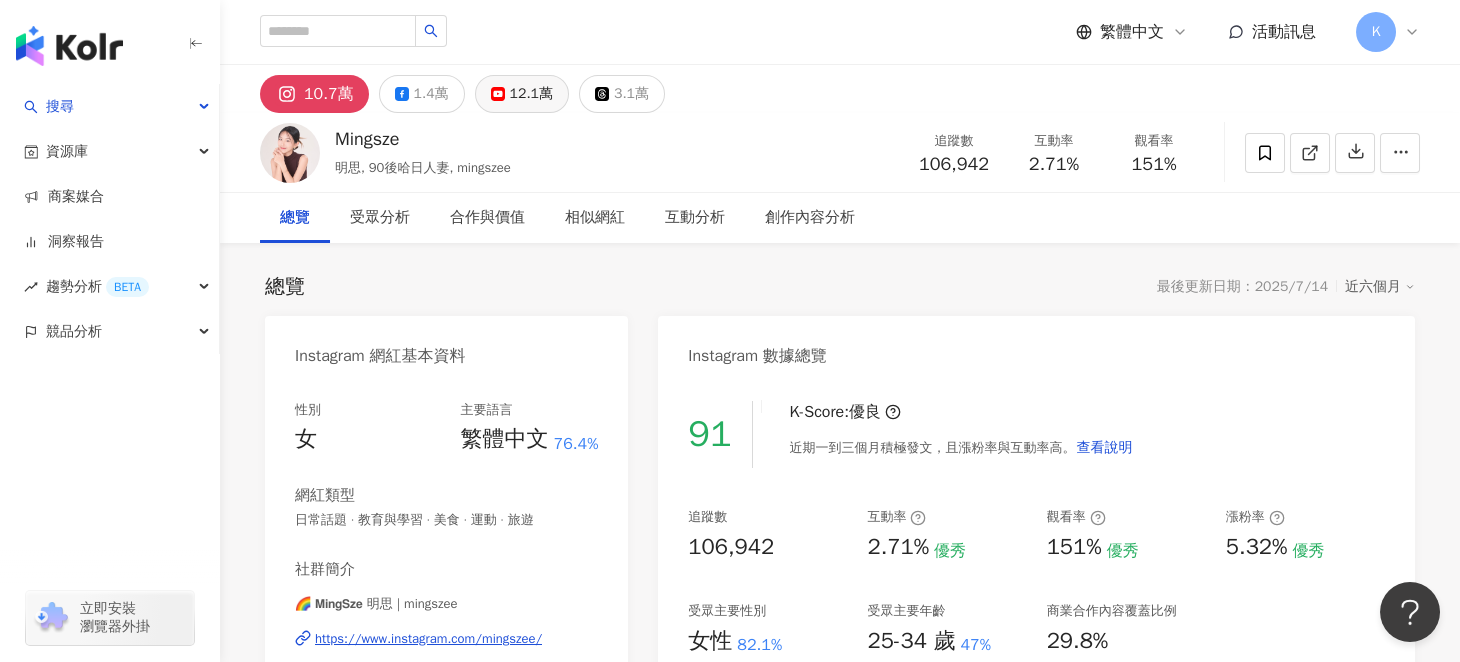 click on "12.1萬" at bounding box center [531, 94] 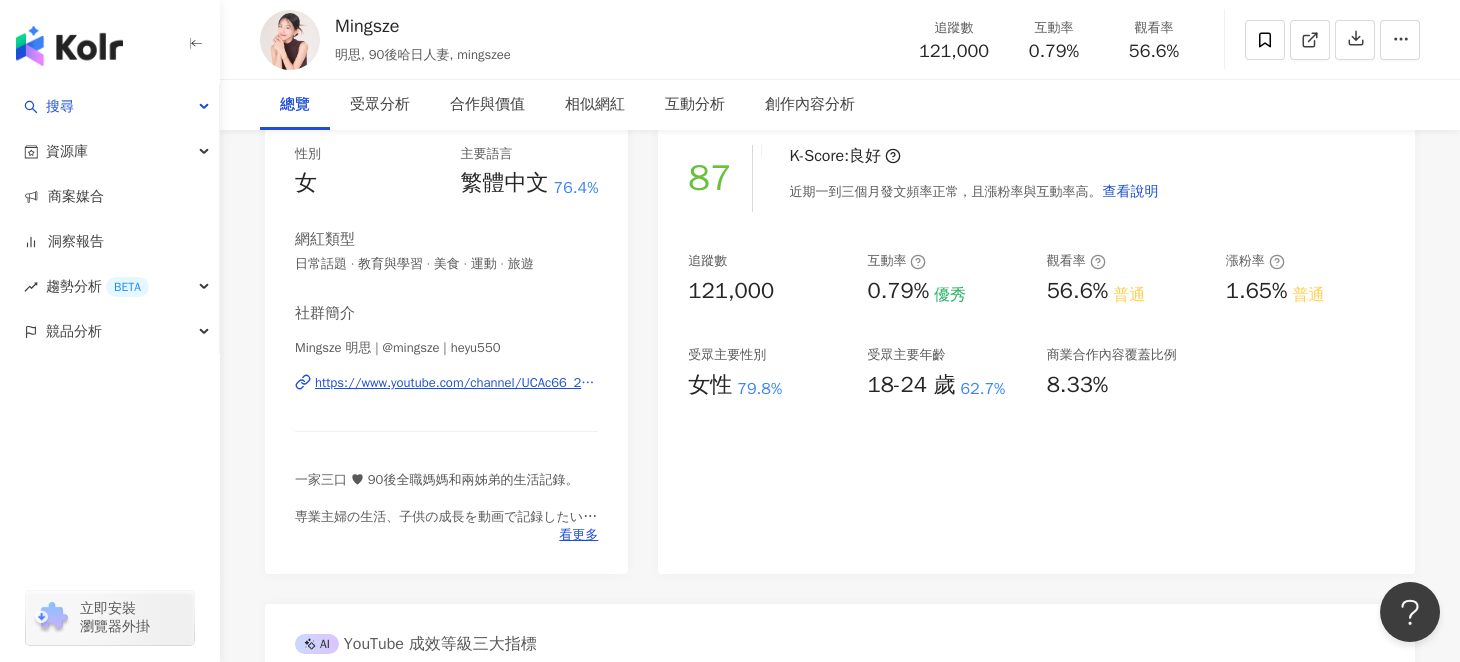 scroll, scrollTop: 0, scrollLeft: 0, axis: both 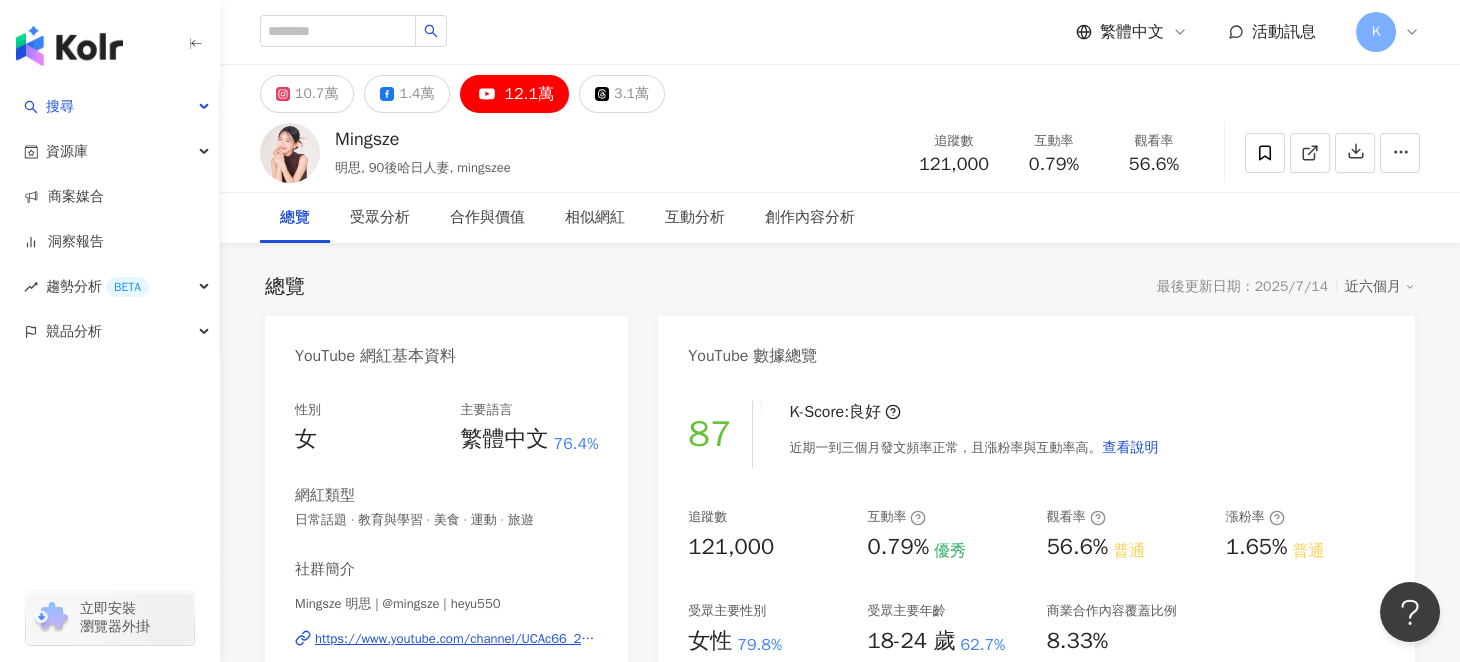 click on "10.7萬" at bounding box center (316, 94) 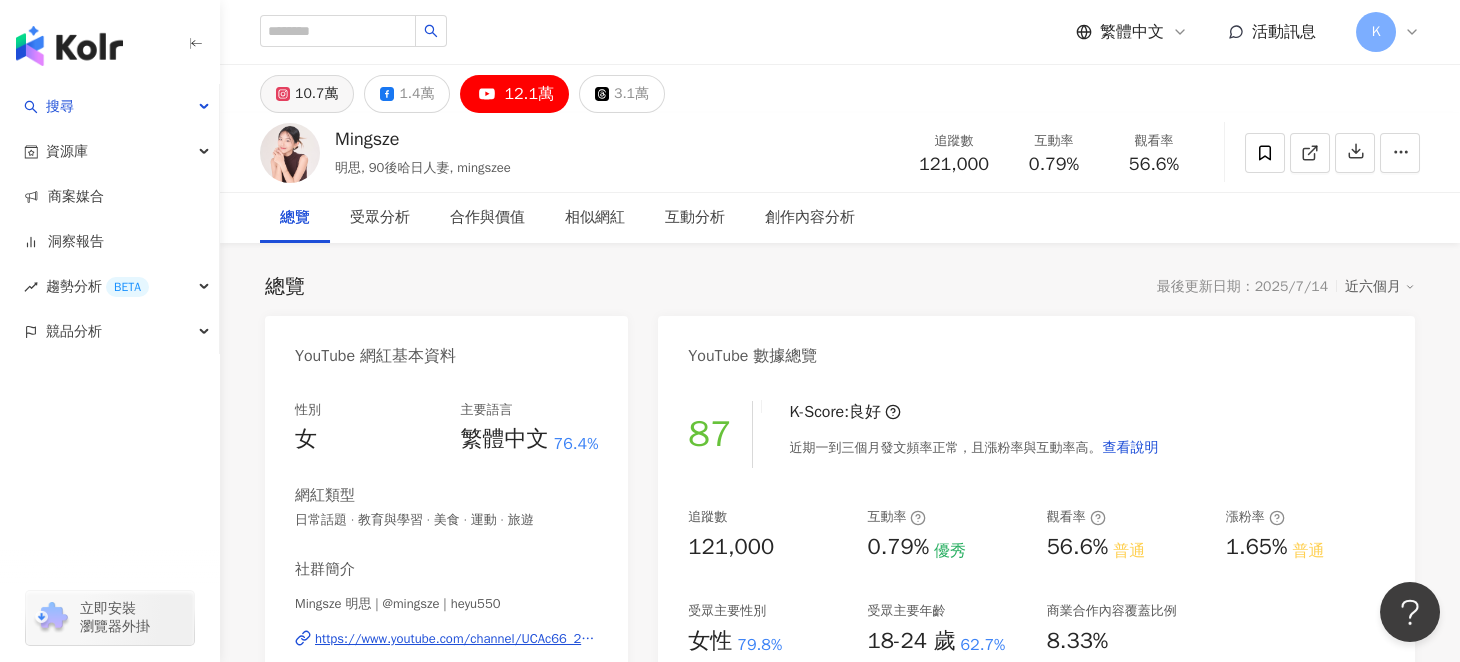 click on "10.7萬" at bounding box center (316, 94) 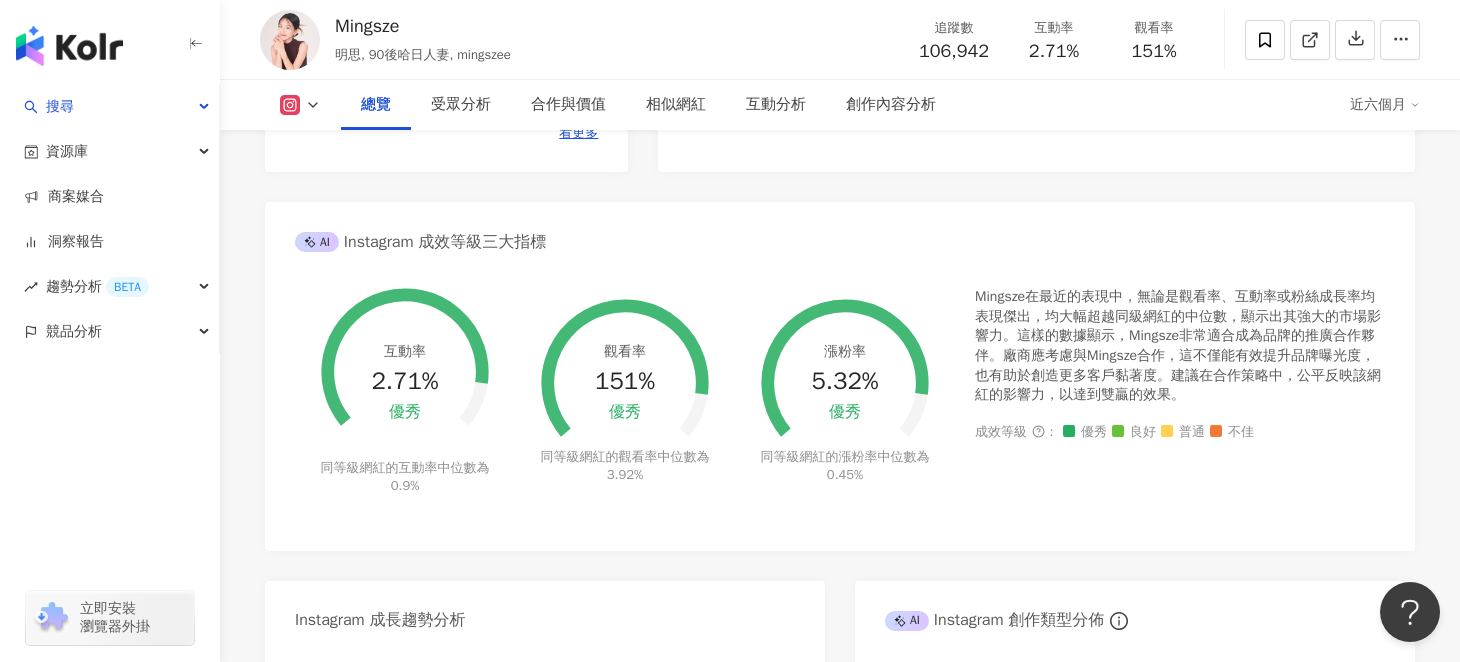 scroll, scrollTop: 599, scrollLeft: 0, axis: vertical 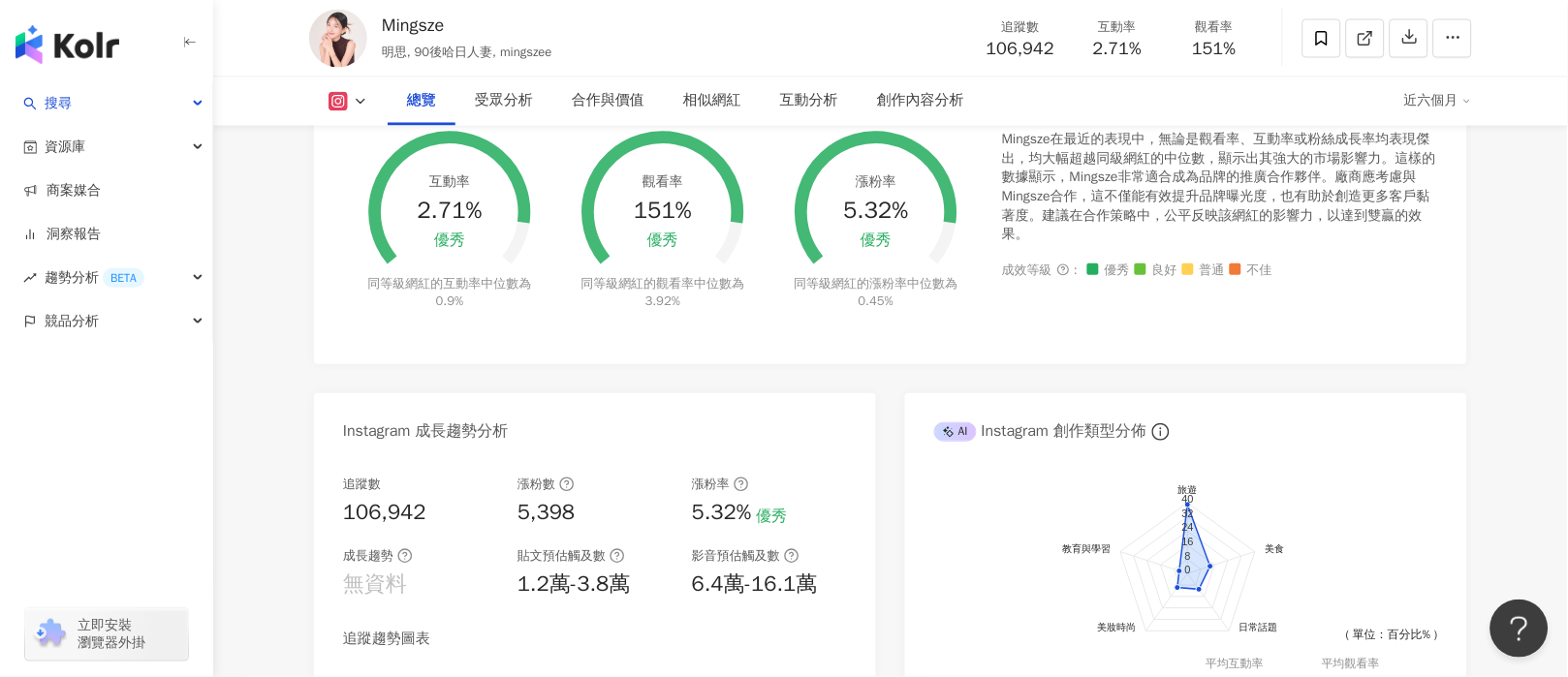 click on "總覽 最後更新日期：[DATE] 近六個月 Instagram 網紅基本資料 性別   女 主要語言   繁體中文 76.4% 網紅類型 日常話題 · 教育與學習 · 美食 · 運動 · 旅遊 社群簡介 🌈 𝗠𝗶𝗻𝗴𝗦𝘇𝗲 明思 | mingszee https://www.instagram.com/[USERNAME]/ 明𖤓 ☪︎
思ꕤ ♡
一個人與兩個小孩的生活記錄。
🇭🇰｜🇯🇵 日本語｜ @brightupyourtable
🔗 YouTubeチャンネル【Mingsze】
💌 [EMAIL] 看更多 Instagram 數據總覽 91 K-Score :   優良 近期一到三個月積極發文，且漲粉率與互動率高。 查看說明 追蹤數   106,942 互動率   2.71% 優秀 觀看率   151% 優秀 漲粉率   5.32% 優秀 受眾主要性別   女性 82.1% 受眾主要年齡   25-34 歲 47% 商業合作內容覆蓋比例   29.8% AI Instagram 成效等級三大指標 互動率 2.71% 優秀 同等級網紅的互動率中位數為  0.9% 觀看率 151% 優秀 同等級網紅的觀看率中位數為  3.92% 漲粉率 5.32%" at bounding box center (891, 3042) 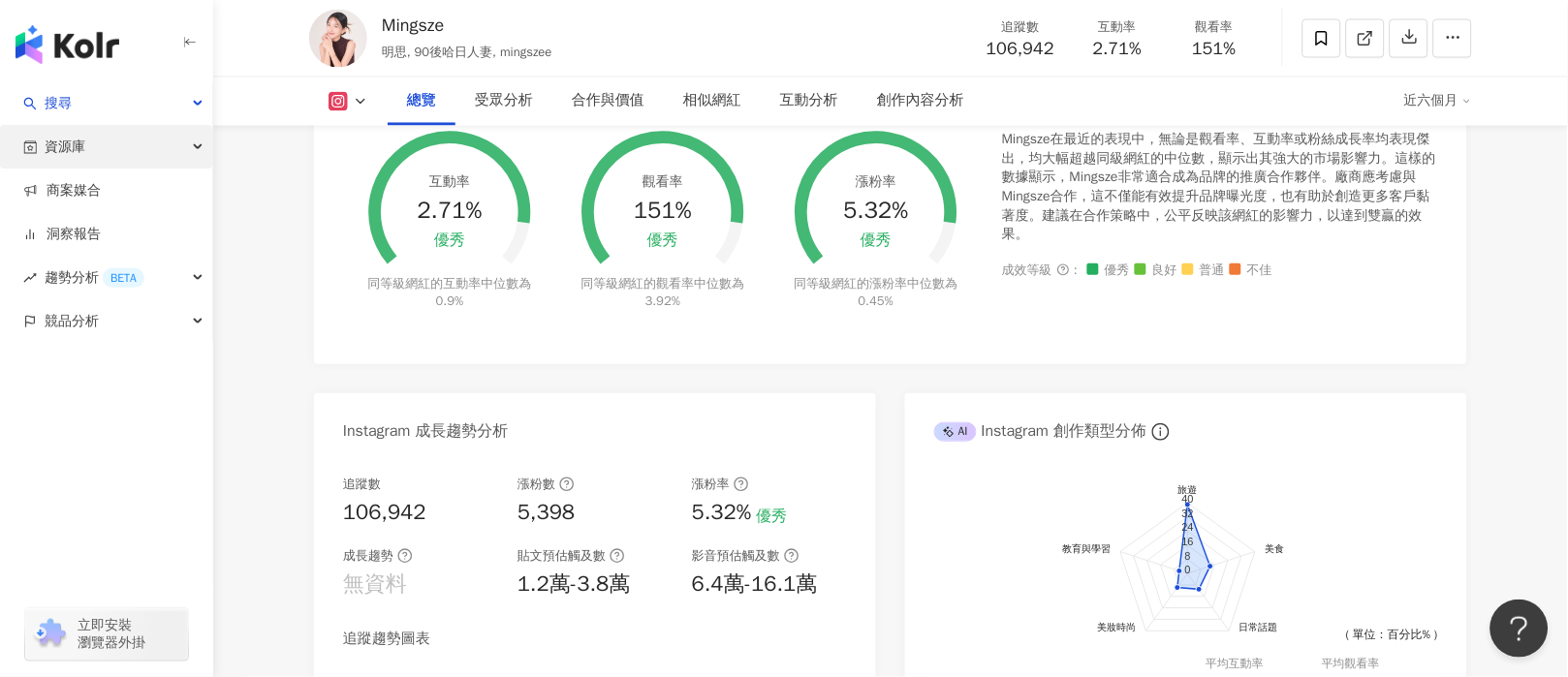click on "總覽 最後更新日期：[DATE] 近六個月 Instagram 網紅基本資料 性別   女 主要語言   繁體中文 76.4% 網紅類型 日常話題 · 教育與學習 · 美食 · 運動 · 旅遊 社群簡介 🌈 𝗠𝗶𝗻𝗴𝗦𝘇𝗲 明思 | mingszee https://www.instagram.com/[USERNAME]/ 明𖤓 ☪︎
思ꕤ ♡
一個人與兩個小孩的生活記錄。
🇭🇰｜🇯🇵 日本語｜ @brightupyourtable
🔗 YouTubeチャンネル【Mingsze】
💌 [EMAIL] 看更多 Instagram 數據總覽 91 K-Score :   優良 近期一到三個月積極發文，且漲粉率與互動率高。 查看說明 追蹤數   106,942 互動率   2.71% 優秀 觀看率   151% 優秀 漲粉率   5.32% 優秀 受眾主要性別   女性 82.1% 受眾主要年齡   25-34 歲 47% 商業合作內容覆蓋比例   29.8% AI Instagram 成效等級三大指標 互動率 2.71% 優秀 同等級網紅的互動率中位數為  0.9% 觀看率 151% 優秀 同等級網紅的觀看率中位數為  3.92% 漲粉率 5.32%" at bounding box center (891, 3042) 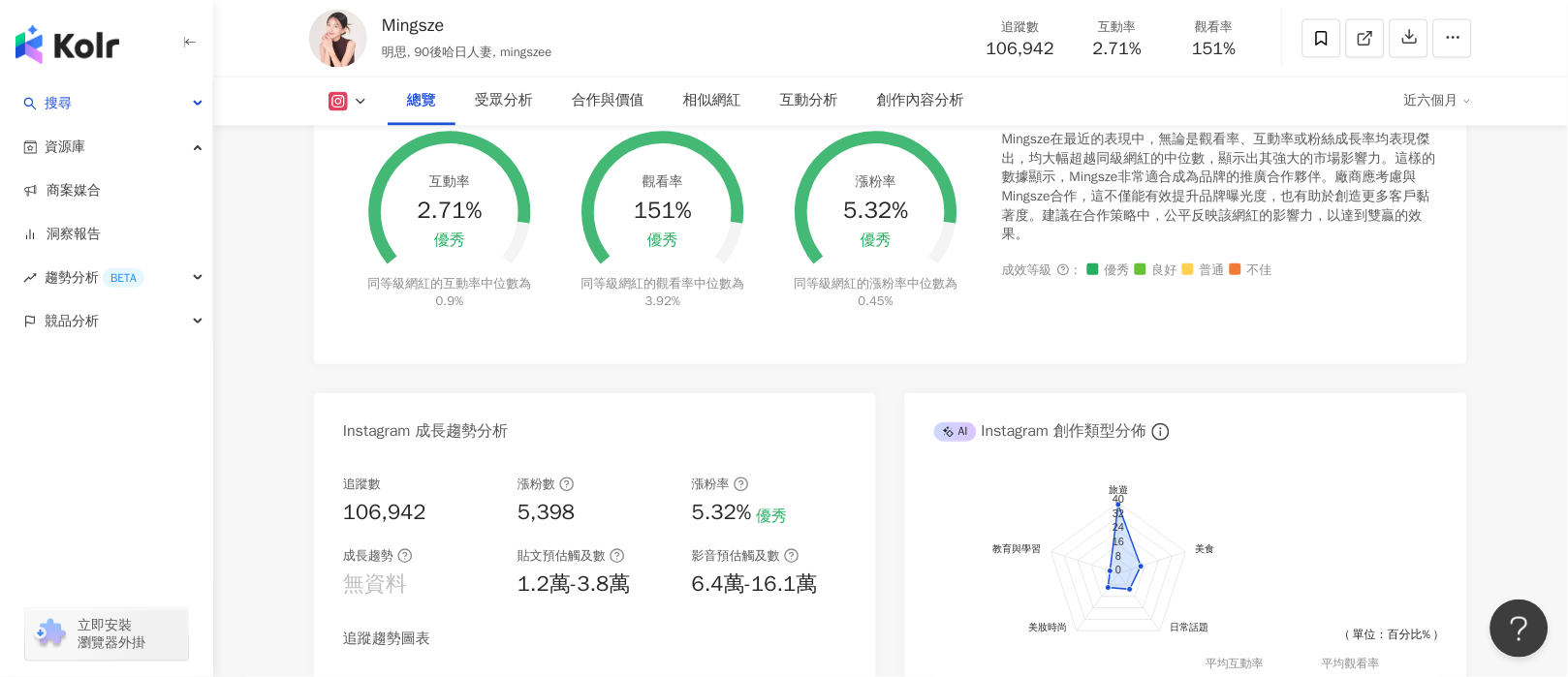 drag, startPoint x: 716, startPoint y: 13, endPoint x: 243, endPoint y: 161, distance: 495.61376 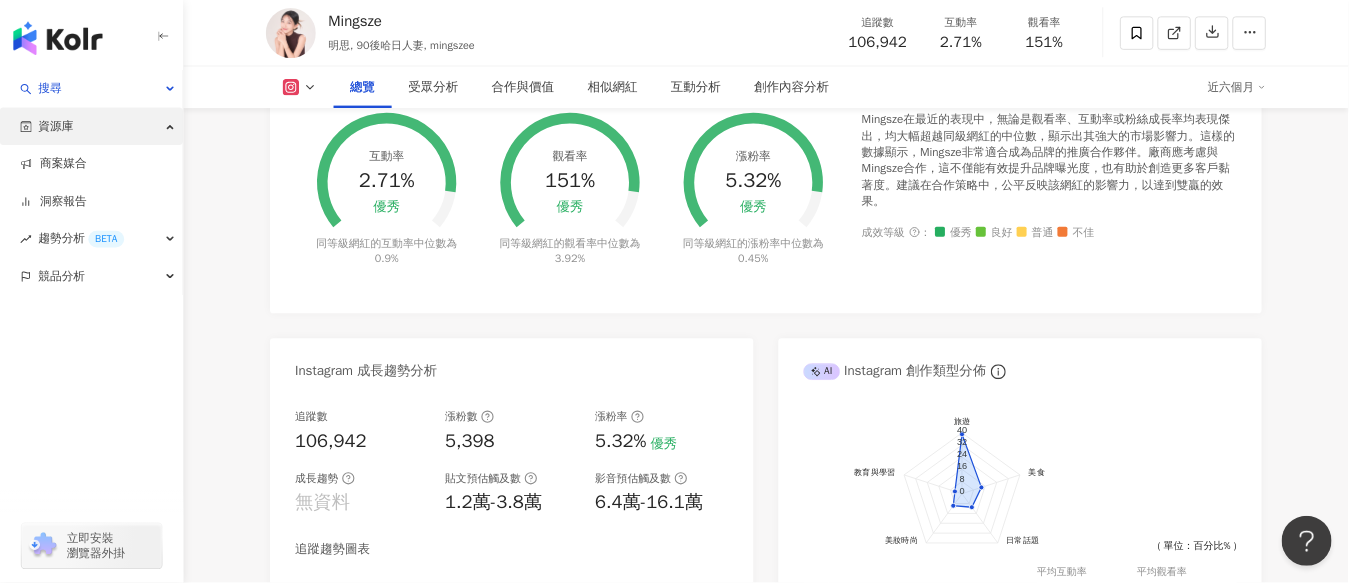 scroll, scrollTop: 1011, scrollLeft: 0, axis: vertical 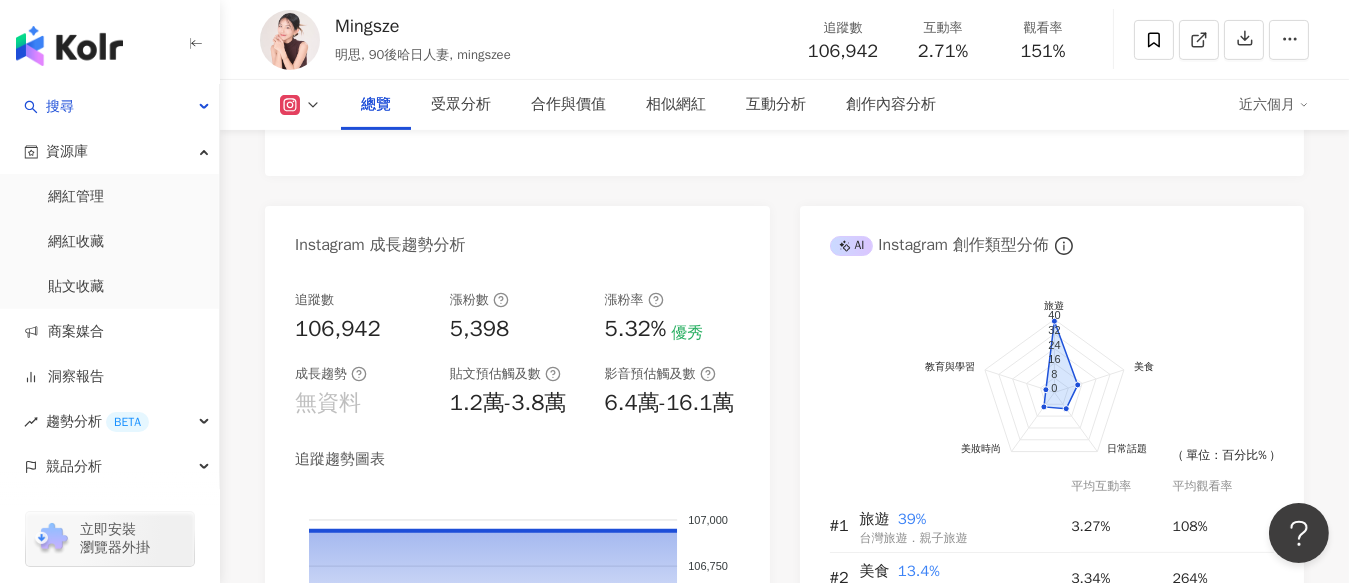 click on "Instagram 網紅基本資料 性別   女 主要語言   繁體中文 76.4% 網紅類型 日常話題 · 教育與學習 · 美食 · 運動 · 旅遊 社群簡介 🌈 𝗠𝗶𝗻𝗴𝗦𝘇𝗲 明思 | mingszee https://www.instagram.com/[USERNAME]/ 明𖤓 ☪︎
思ꕤ ♡
一個人與兩個小孩的生活記錄。
🇭🇰｜🇯🇵 日本語｜ @brightupyourtable
🔗 YouTubeチャンネル【Mingsze】
💌 [EMAIL] 看更多 Instagram 數據總覽 91 K-Score :   優良 近期一到三個月積極發文，且漲粉率與互動率高。 查看說明 追蹤數   106,942 互動率   2.71% 優秀 觀看率   151% 優秀 漲粉率   5.32% 優秀 受眾主要性別   女性 82.1% 受眾主要年齡   25-34 歲 47% 商業合作內容覆蓋比例   29.8% AI Instagram 成效等級三大指標 互動率 2.71% 優秀 同等級網紅的互動率中位數為  0.9% 觀看率 151% 優秀 同等級網紅的觀看率中位數為  3.92% 漲粉率 5.32% 優秀 同等級網紅的漲粉率中位數為  ：" at bounding box center (784, 55) 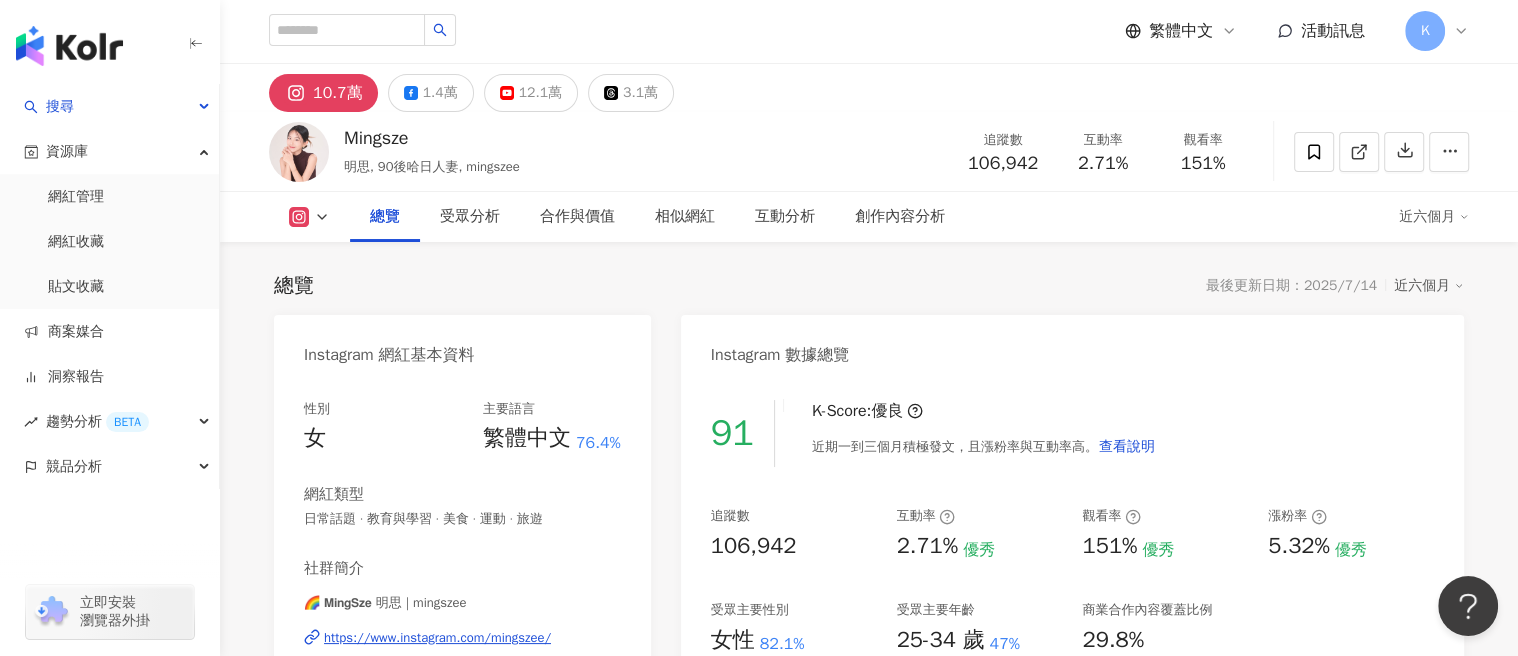 scroll, scrollTop: 0, scrollLeft: 0, axis: both 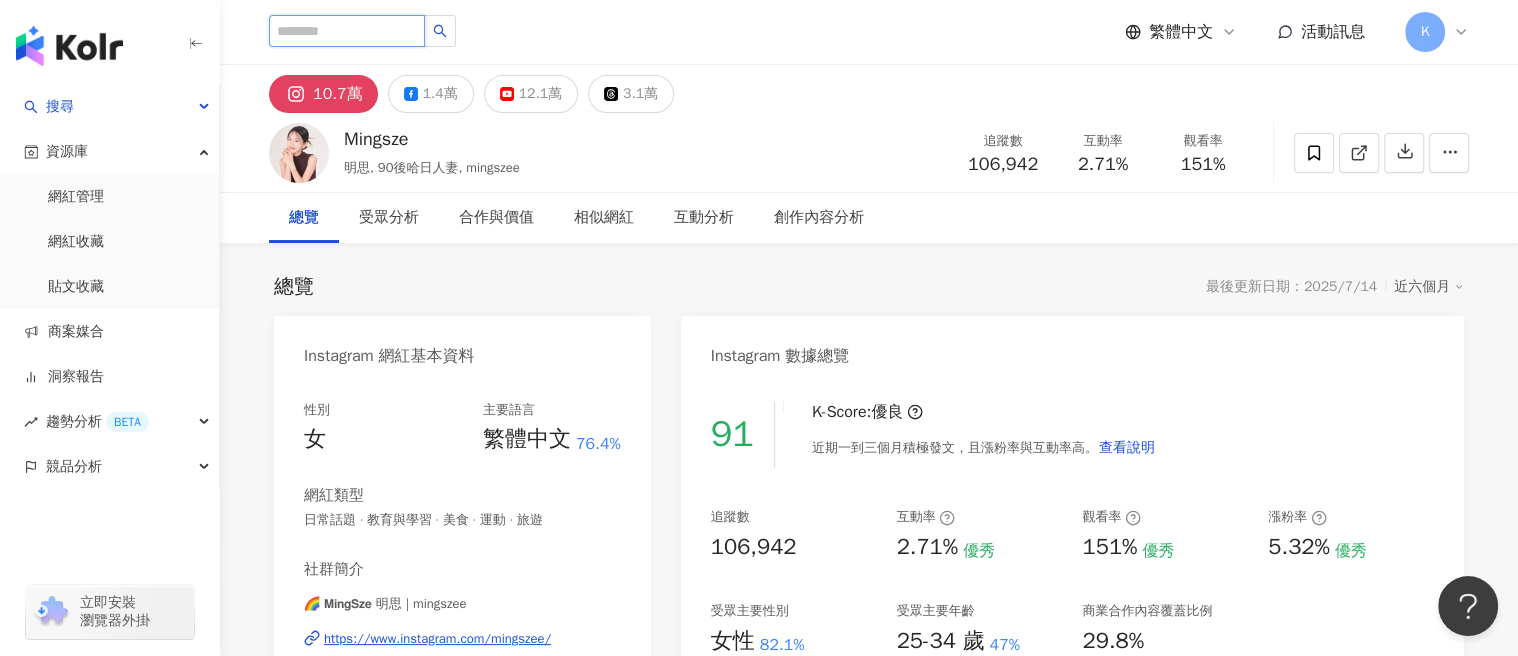 click at bounding box center [347, 31] 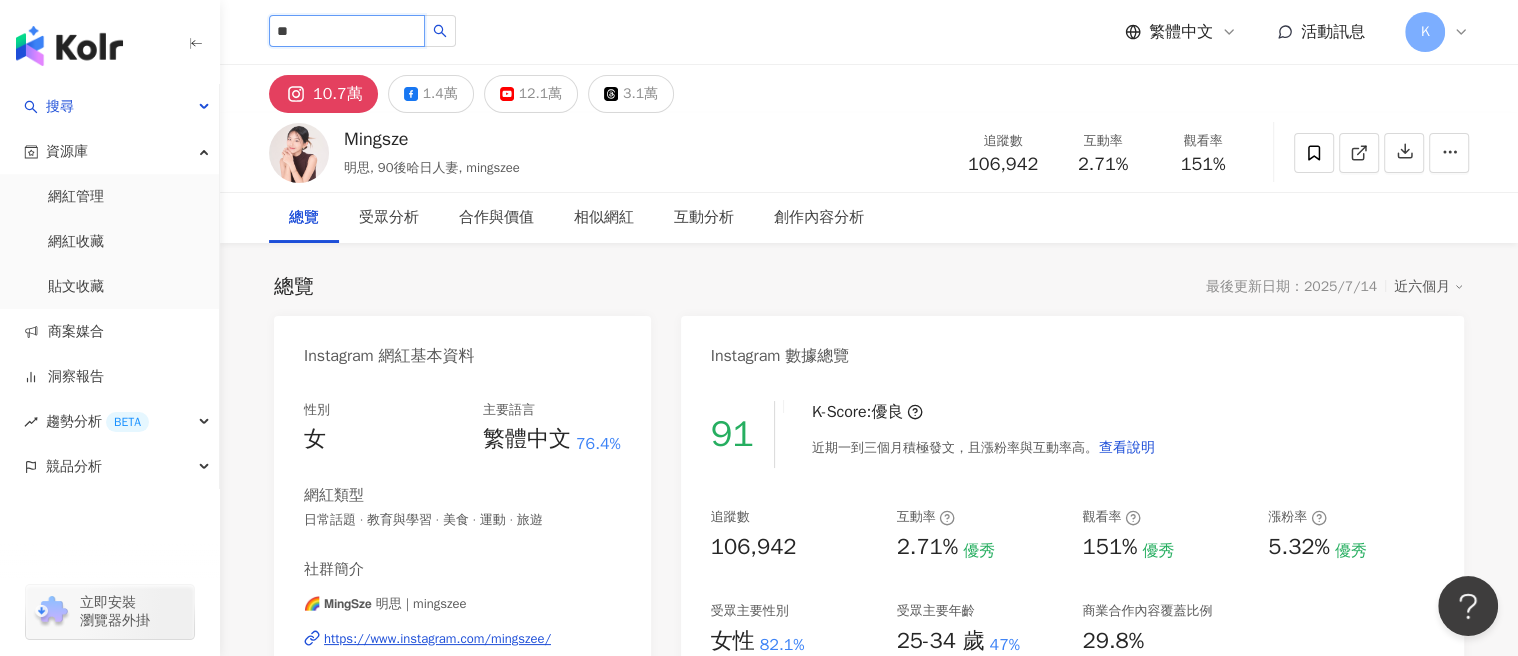 type on "*" 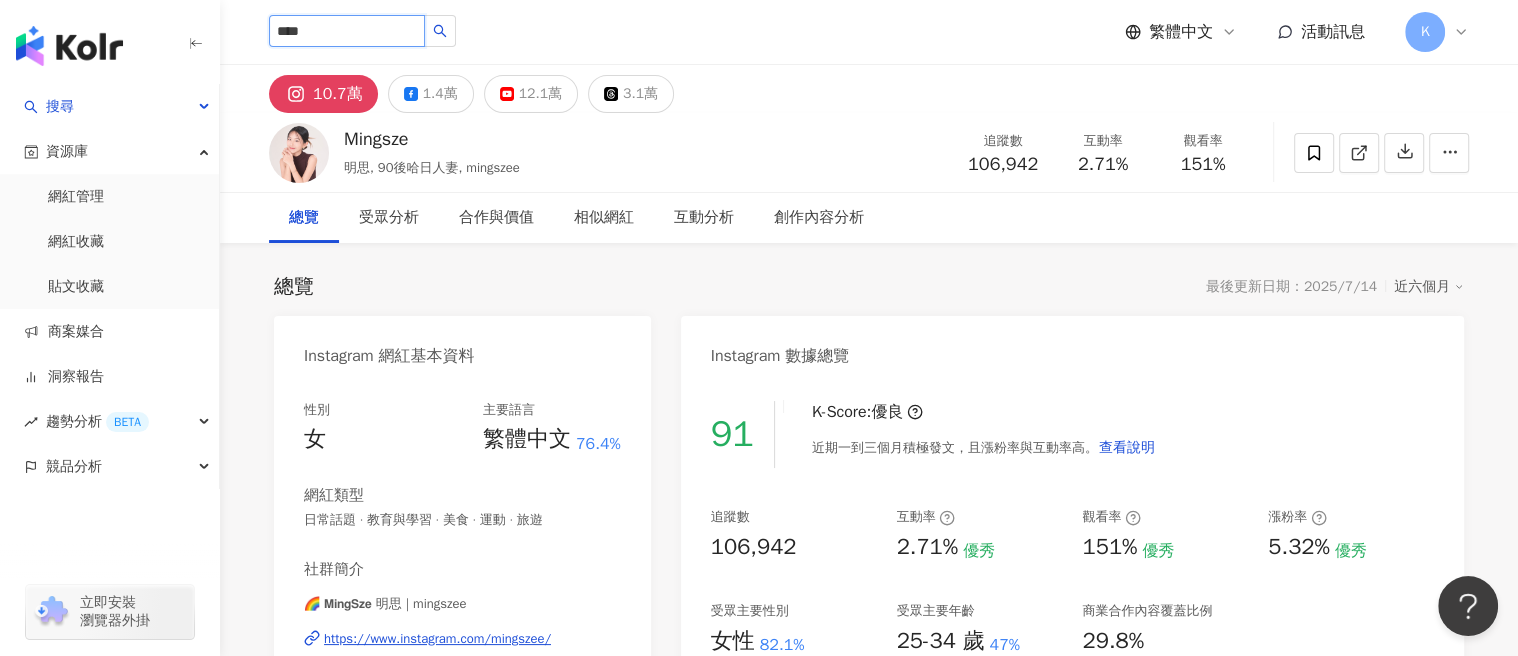 type on "***" 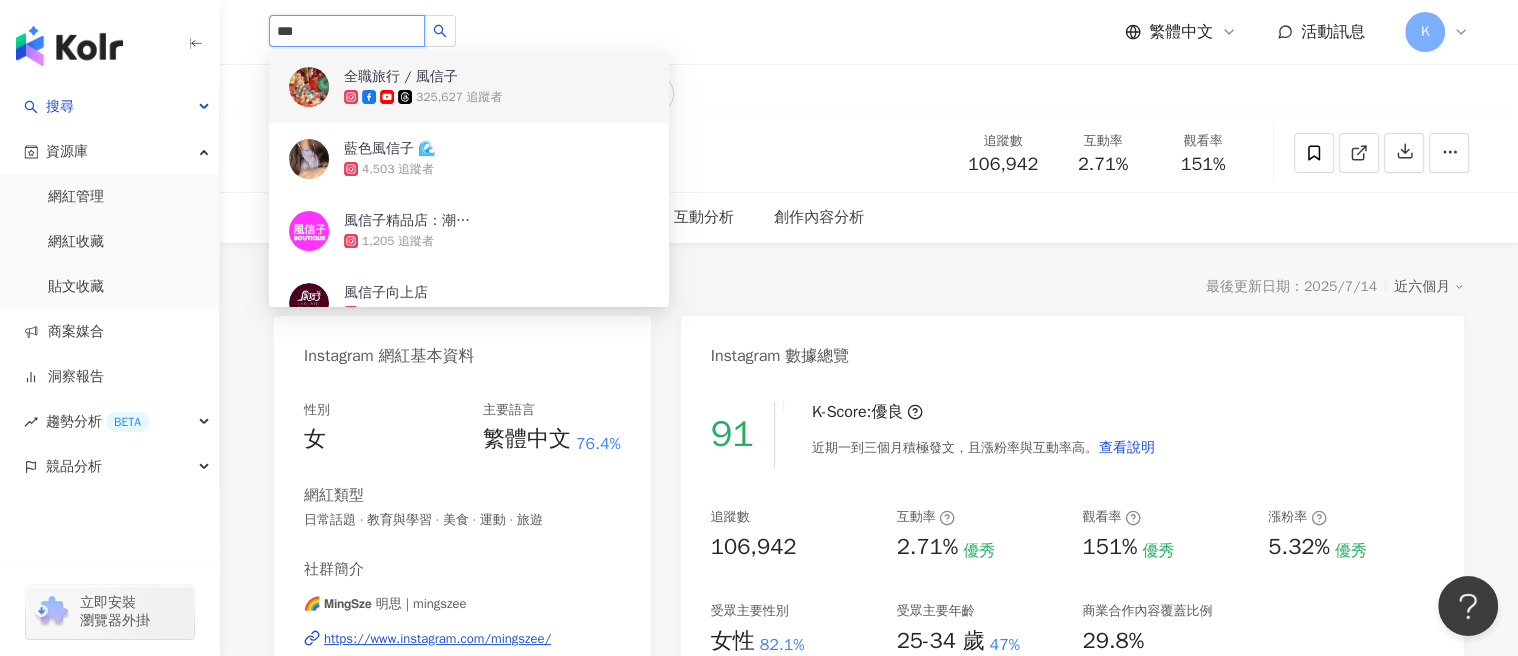 click 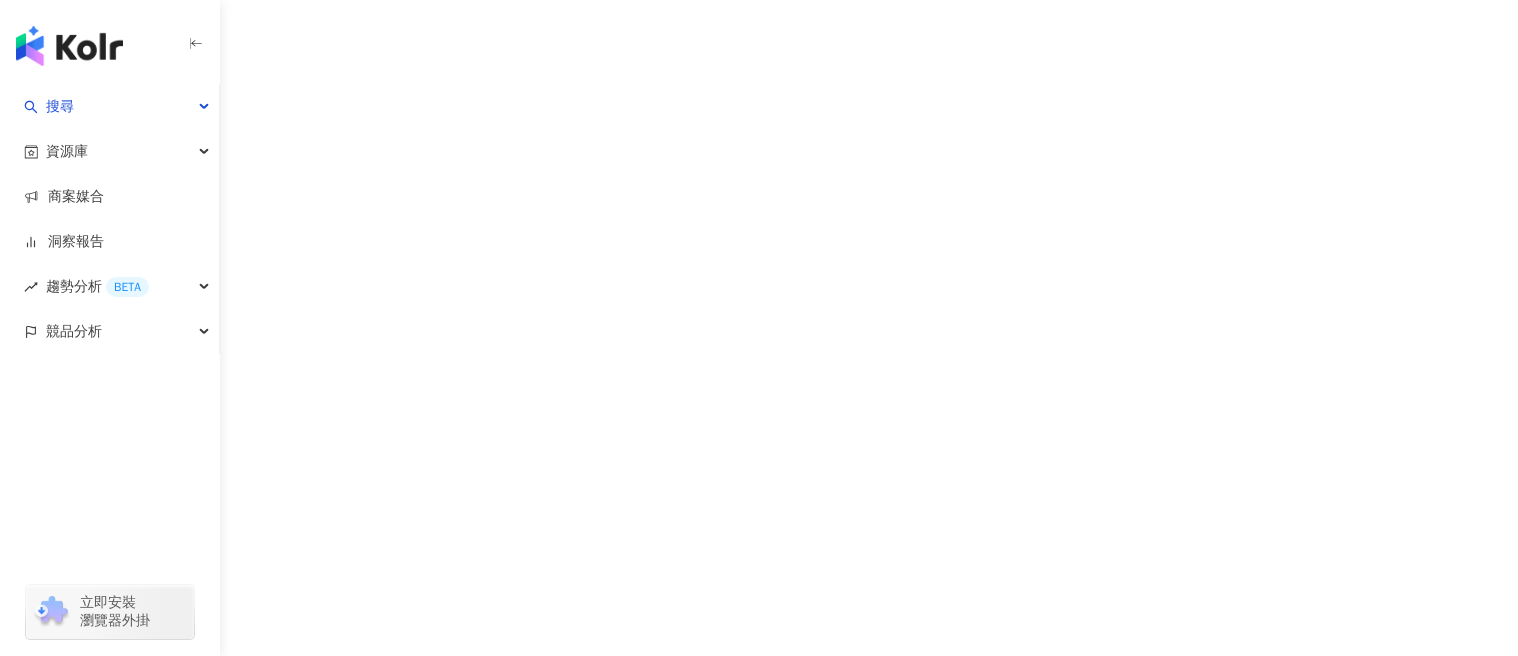 scroll, scrollTop: 0, scrollLeft: 0, axis: both 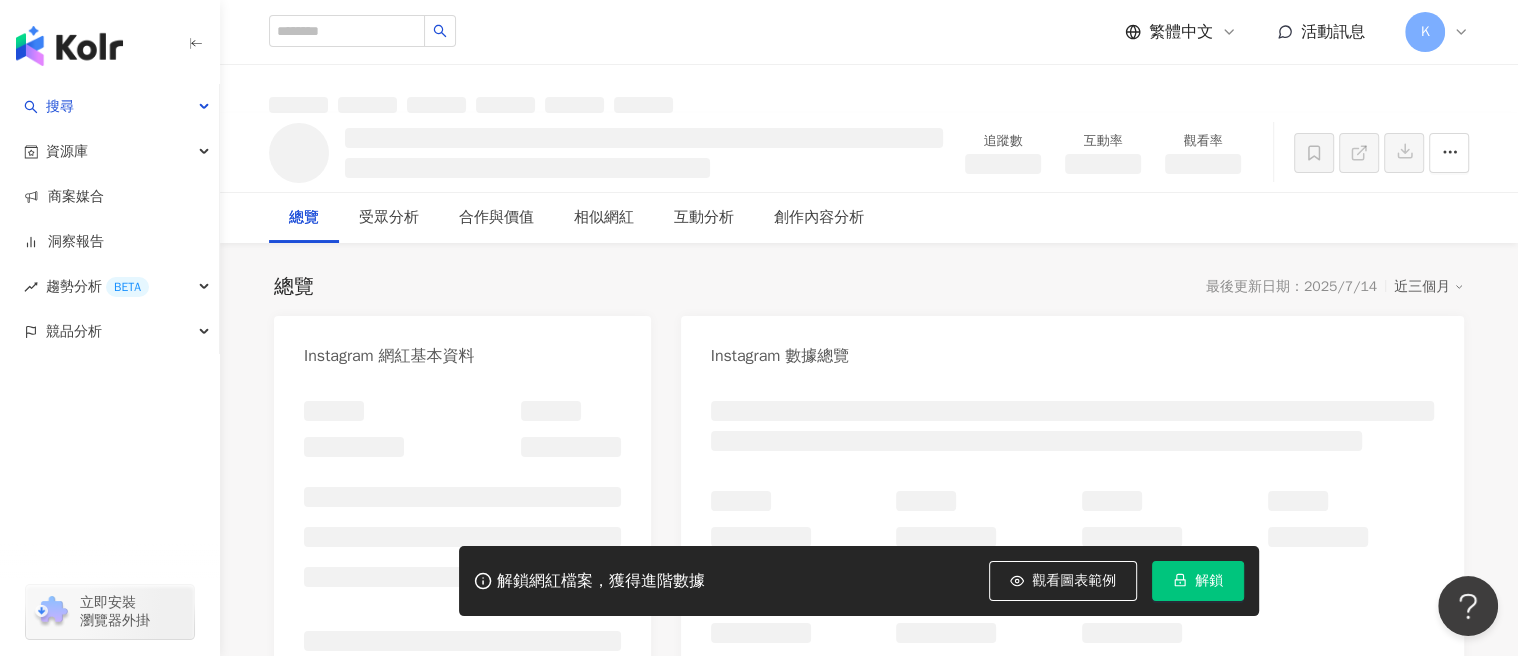 click on "繁體中文 活動訊息 K" at bounding box center [869, 32] 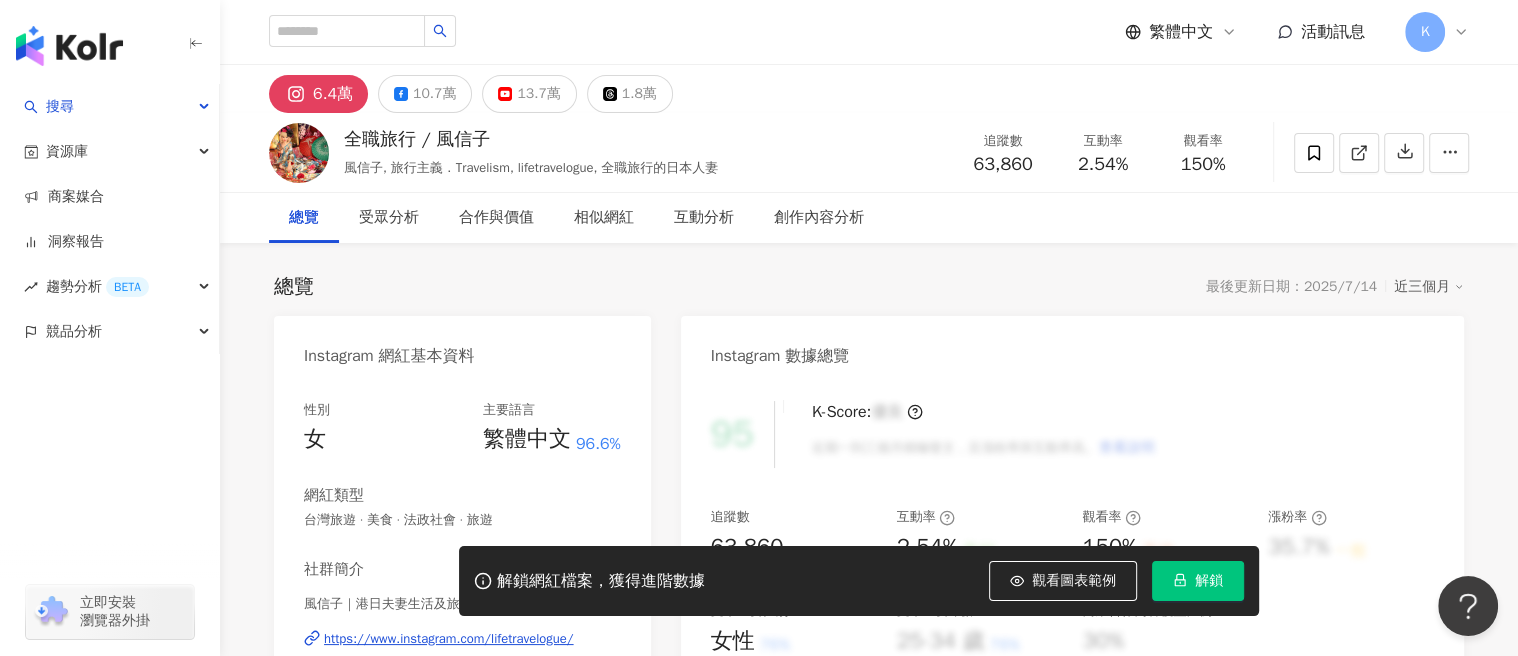 drag, startPoint x: 684, startPoint y: 36, endPoint x: 1233, endPoint y: 93, distance: 551.9511 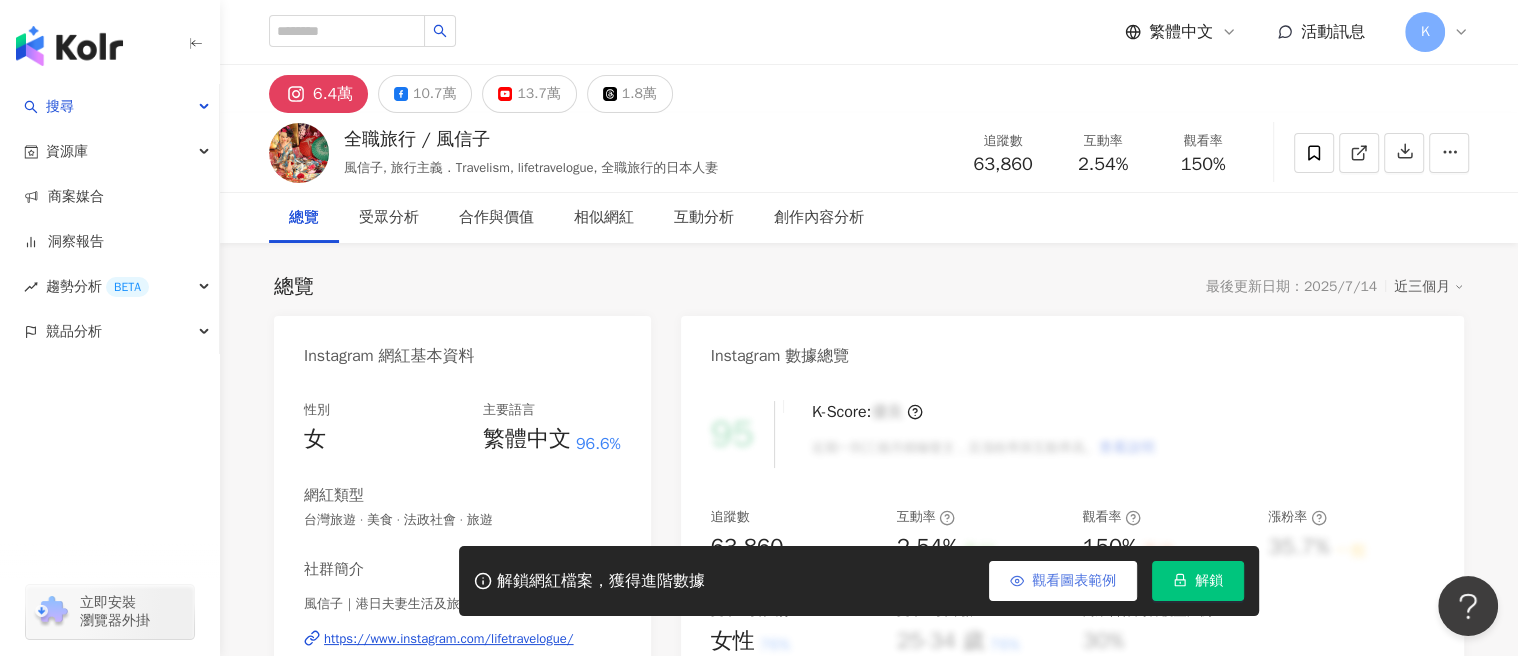 drag, startPoint x: 974, startPoint y: 55, endPoint x: 1107, endPoint y: 569, distance: 530.9284 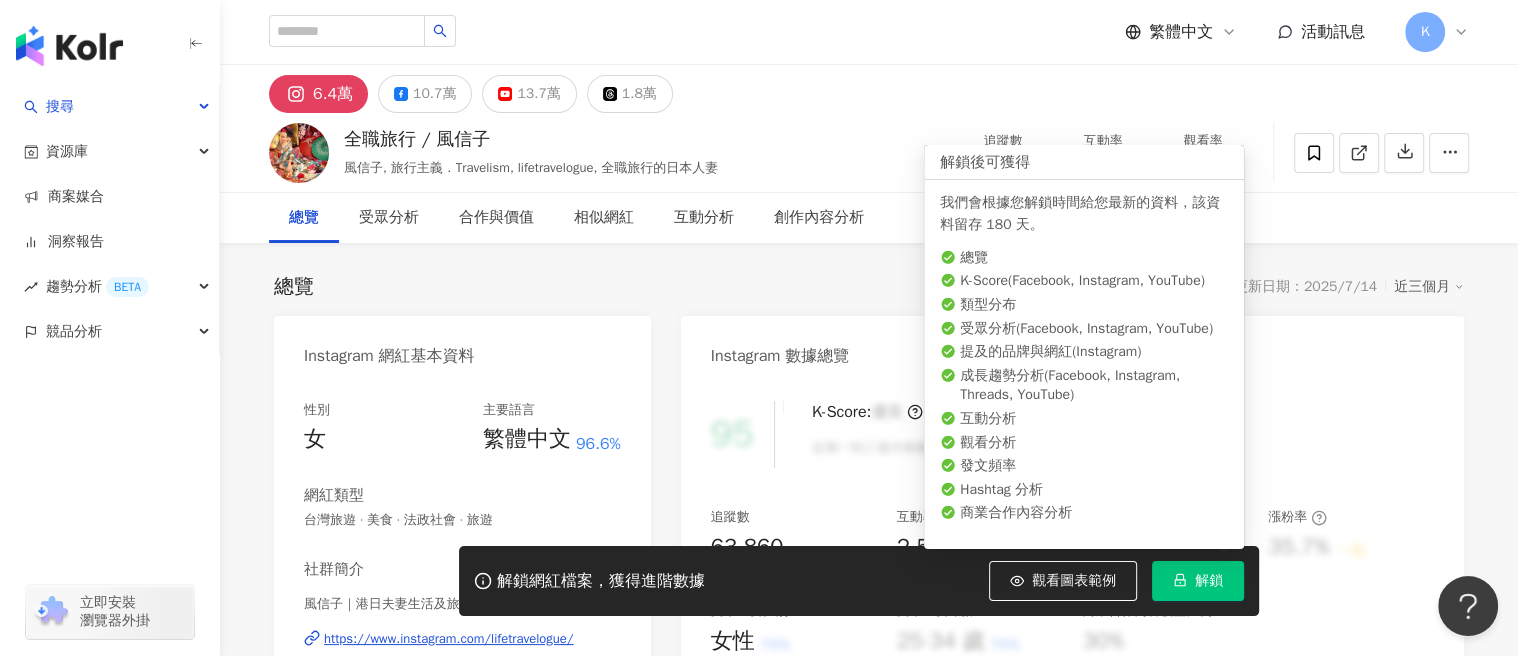 click on "解鎖" at bounding box center [1209, 581] 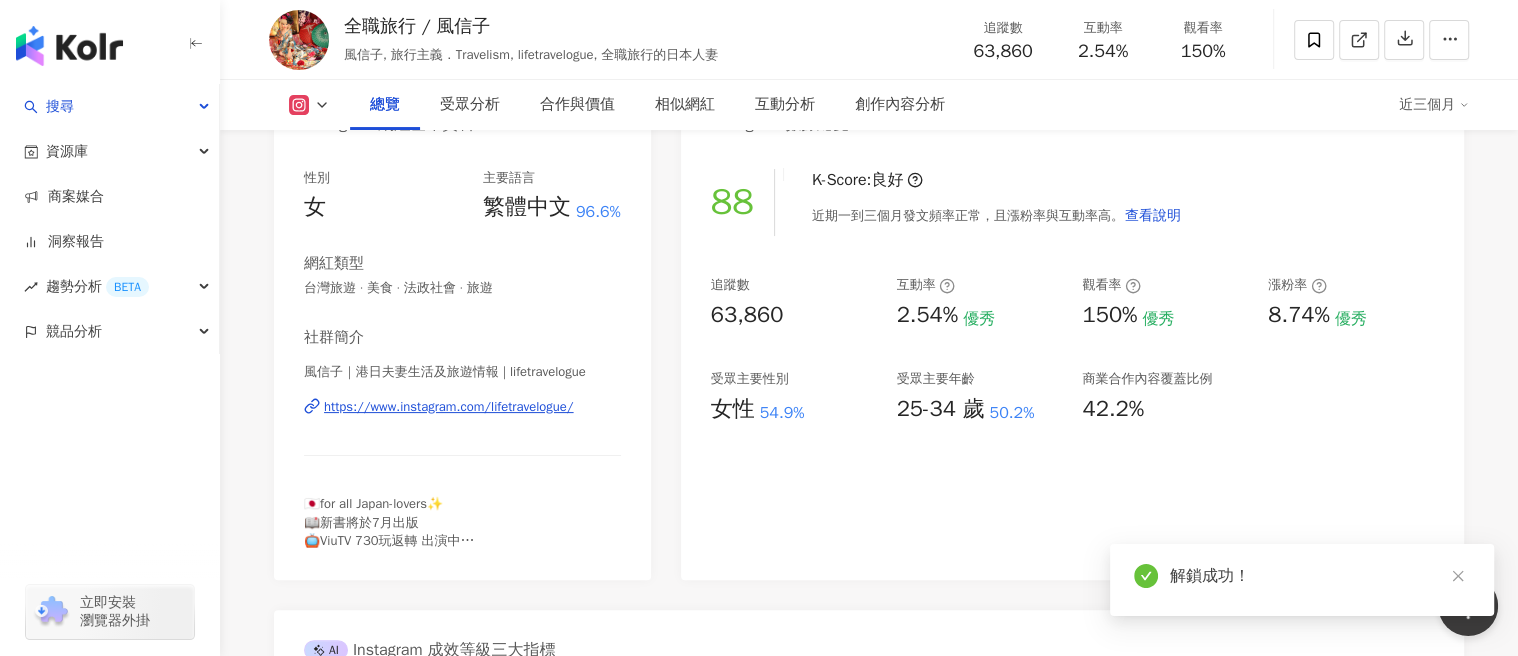 scroll, scrollTop: 0, scrollLeft: 0, axis: both 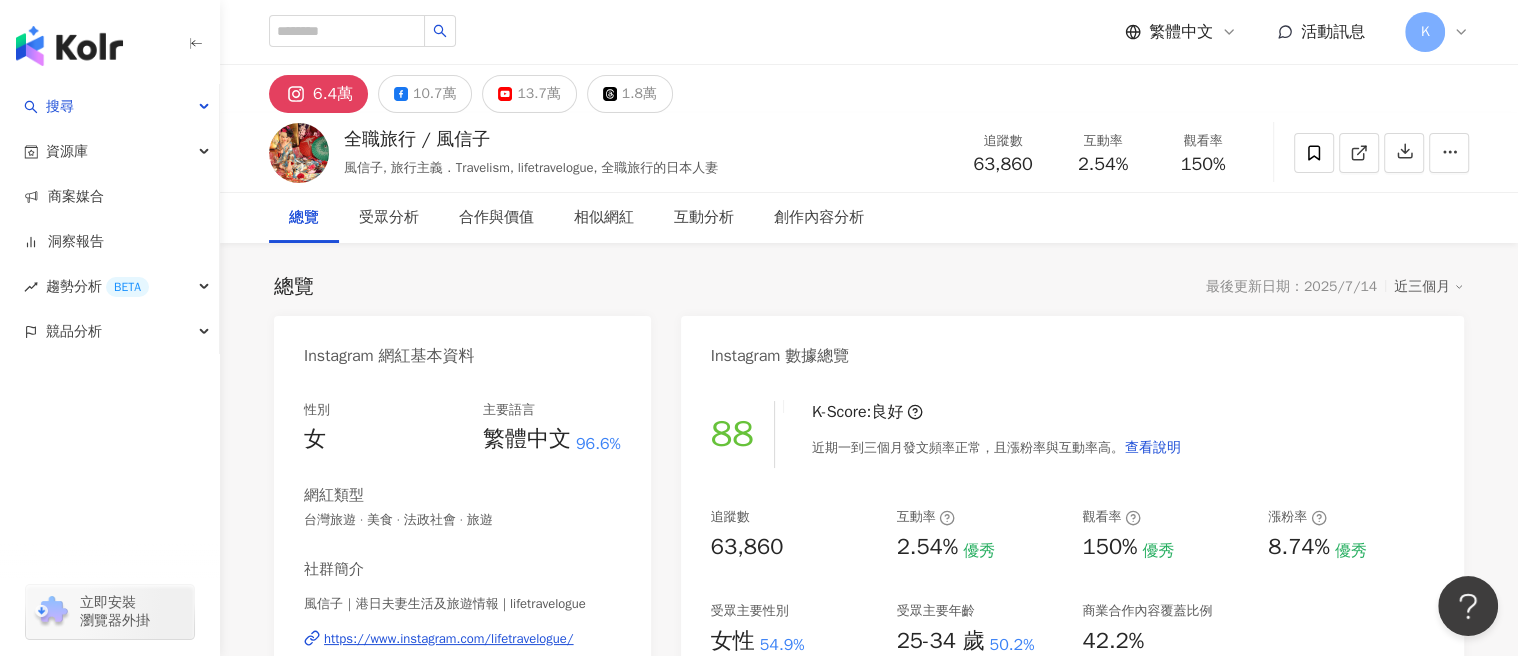 click on "近三個月" at bounding box center [1429, 287] 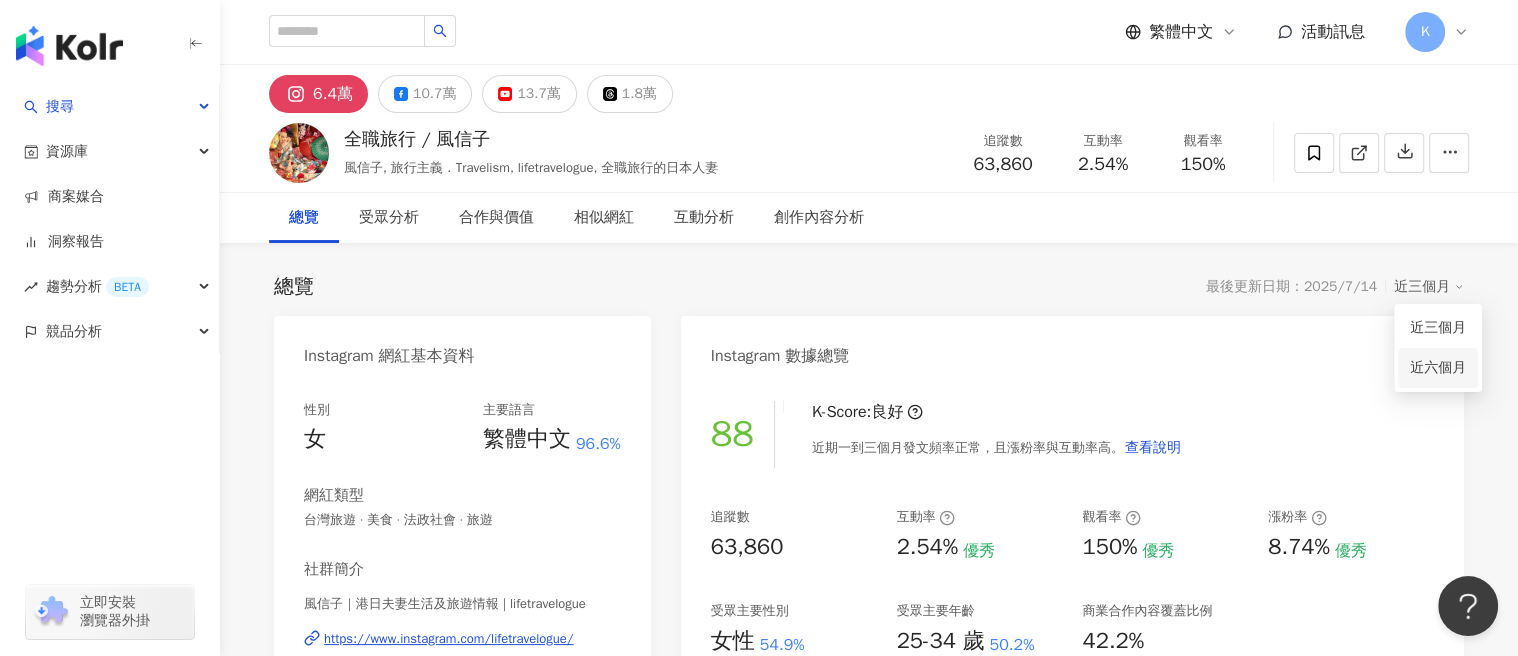 click on "近六個月" at bounding box center (1438, 368) 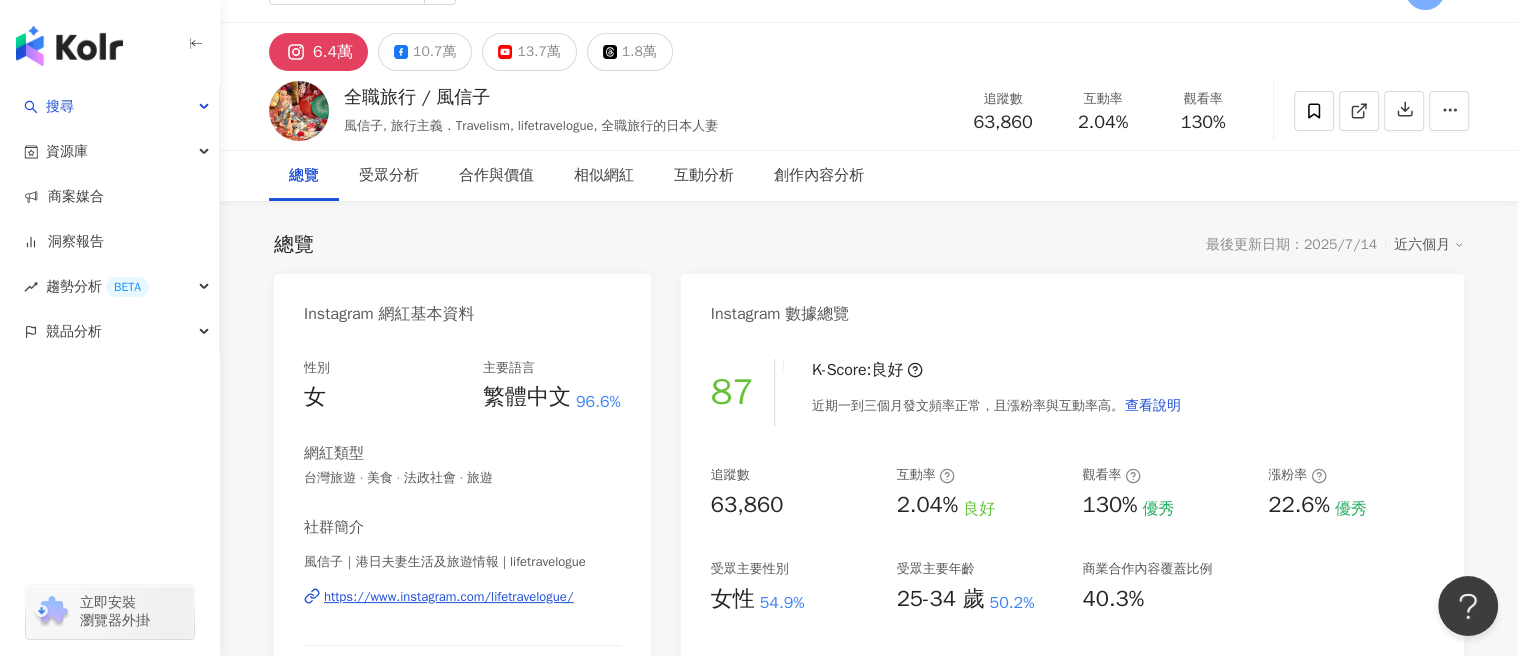 scroll, scrollTop: 0, scrollLeft: 0, axis: both 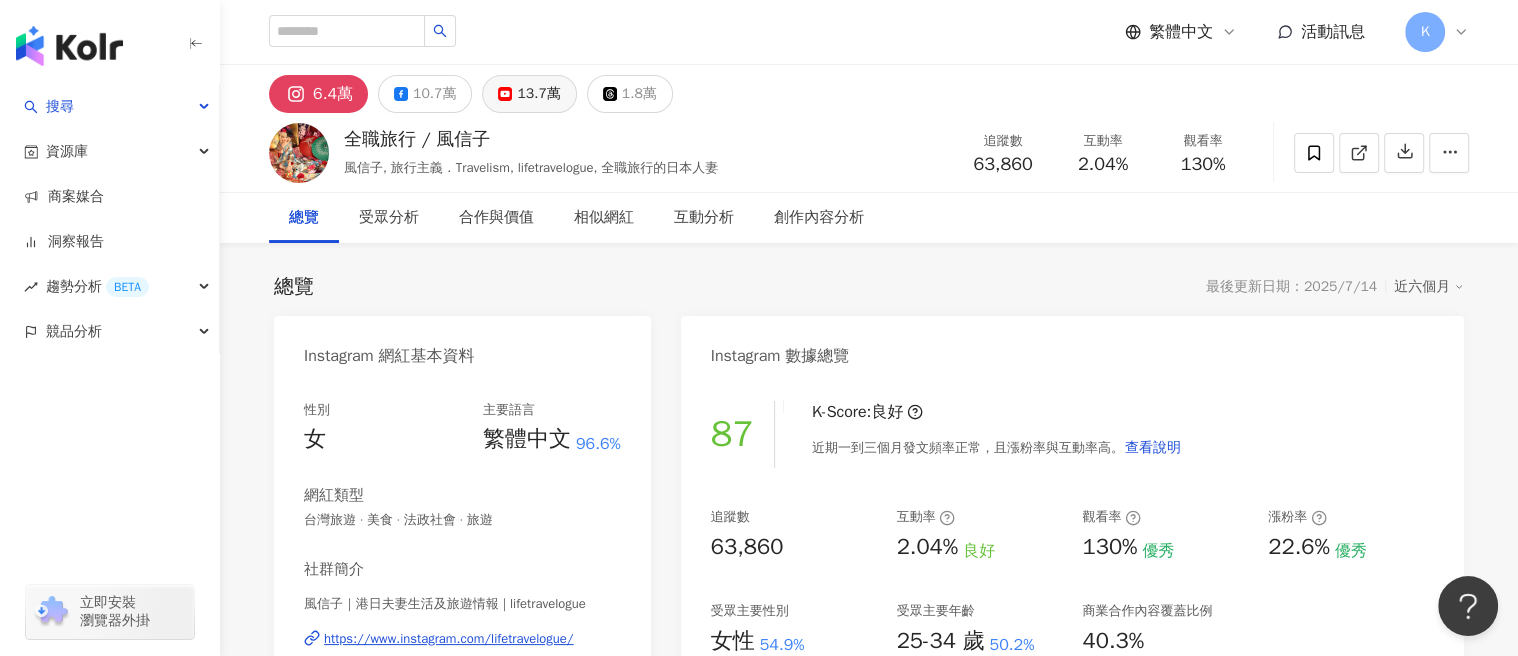 click on "13.7萬" at bounding box center (538, 94) 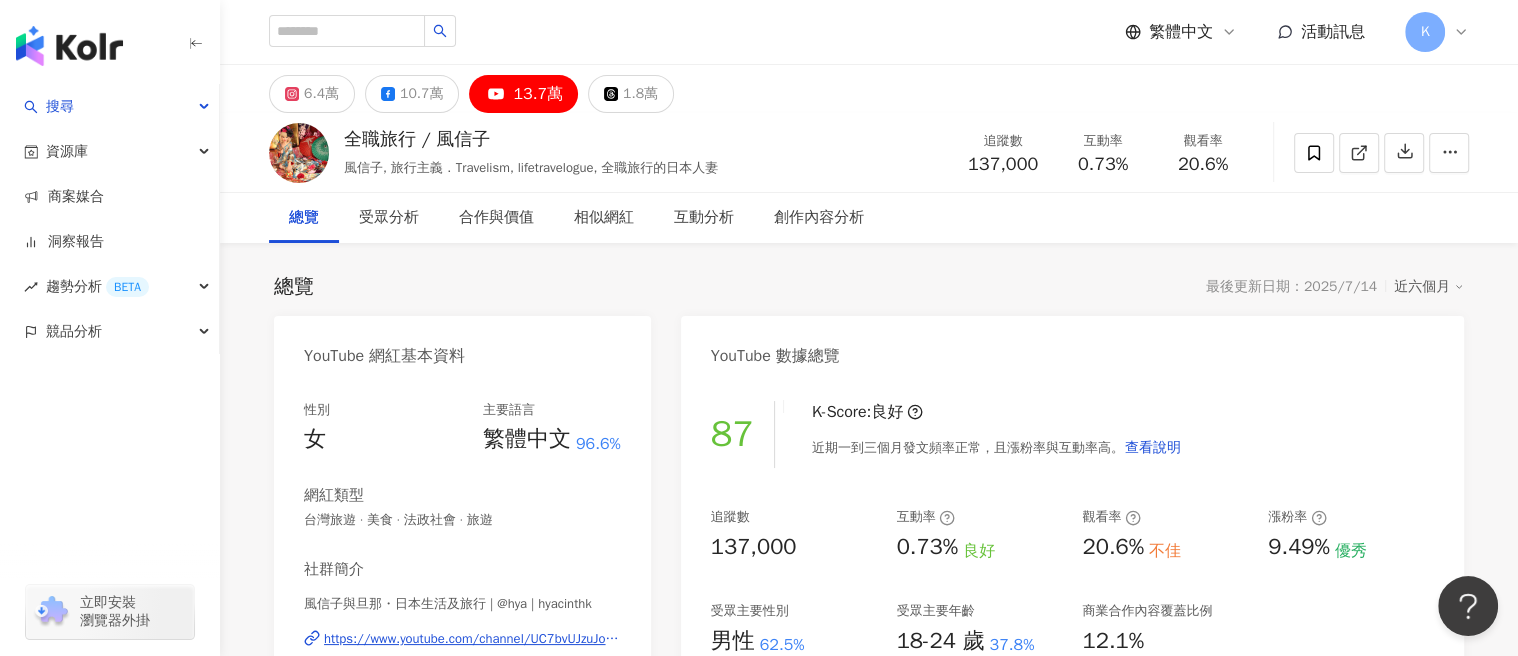 scroll, scrollTop: 486, scrollLeft: 0, axis: vertical 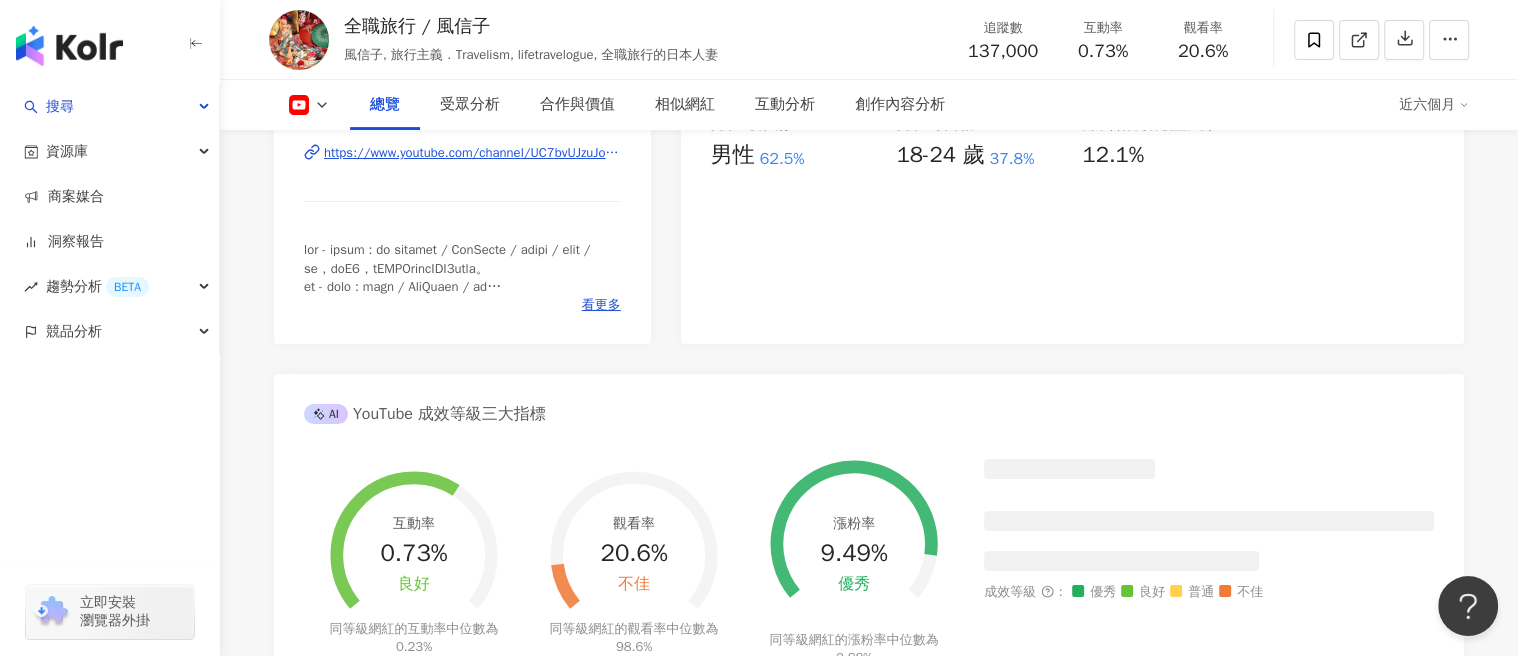 click on "6.4萬" at bounding box center (321, -392) 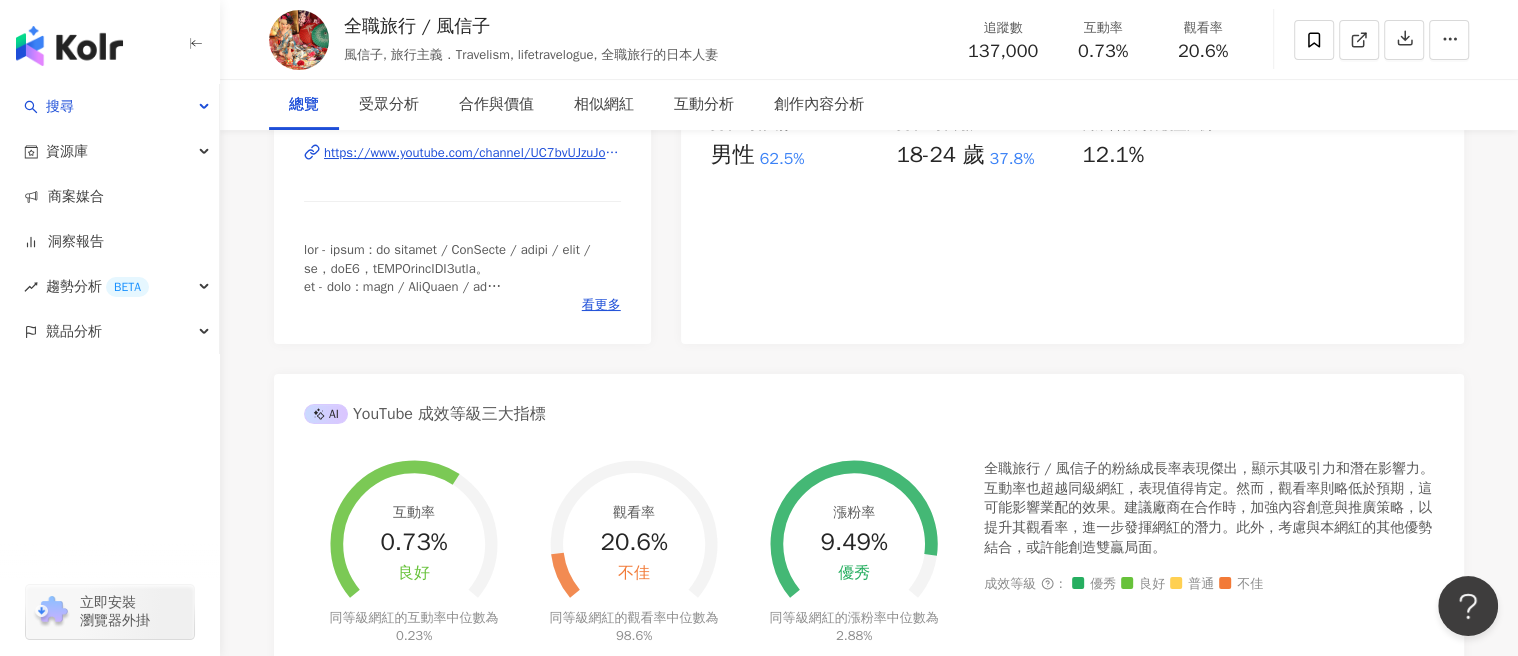 click on "6.4萬" at bounding box center [321, -392] 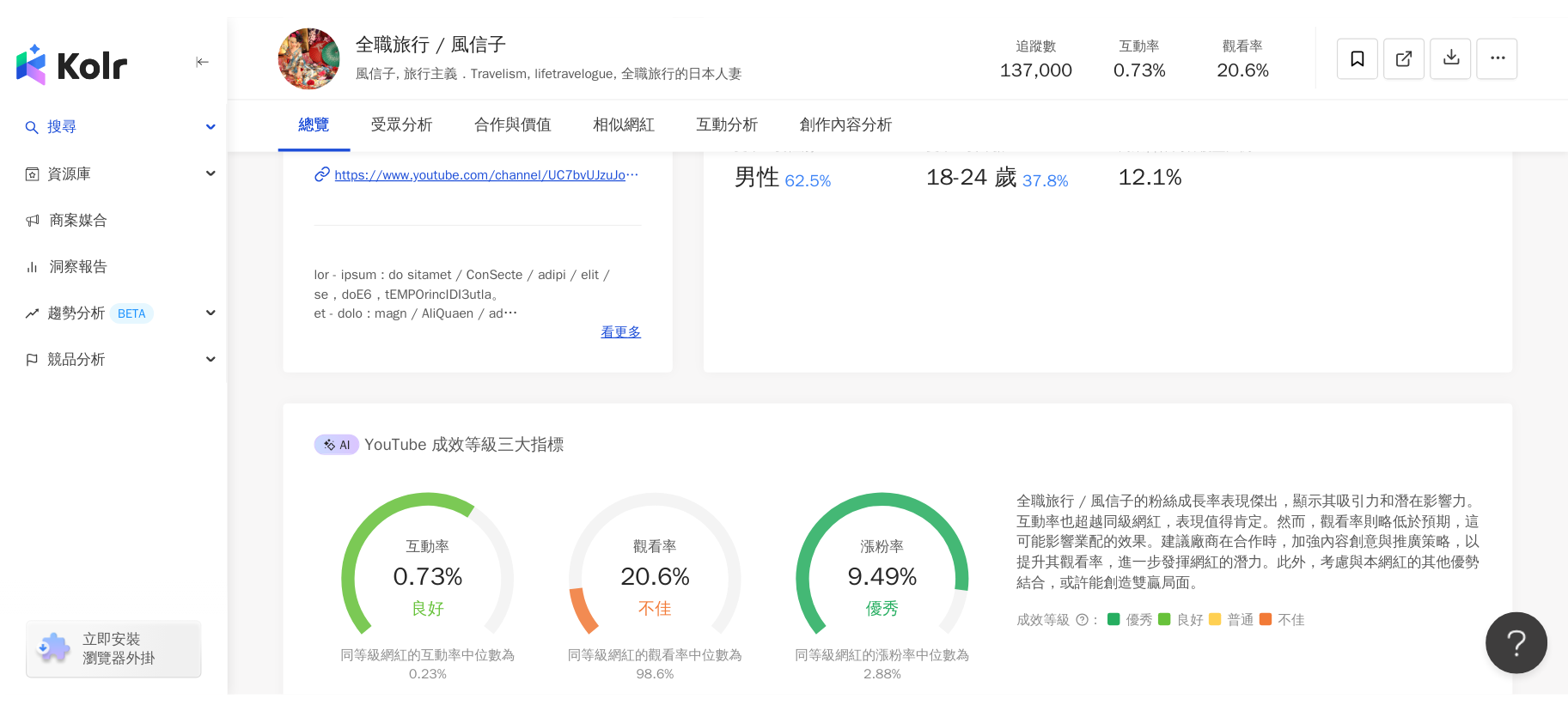 scroll, scrollTop: 0, scrollLeft: 0, axis: both 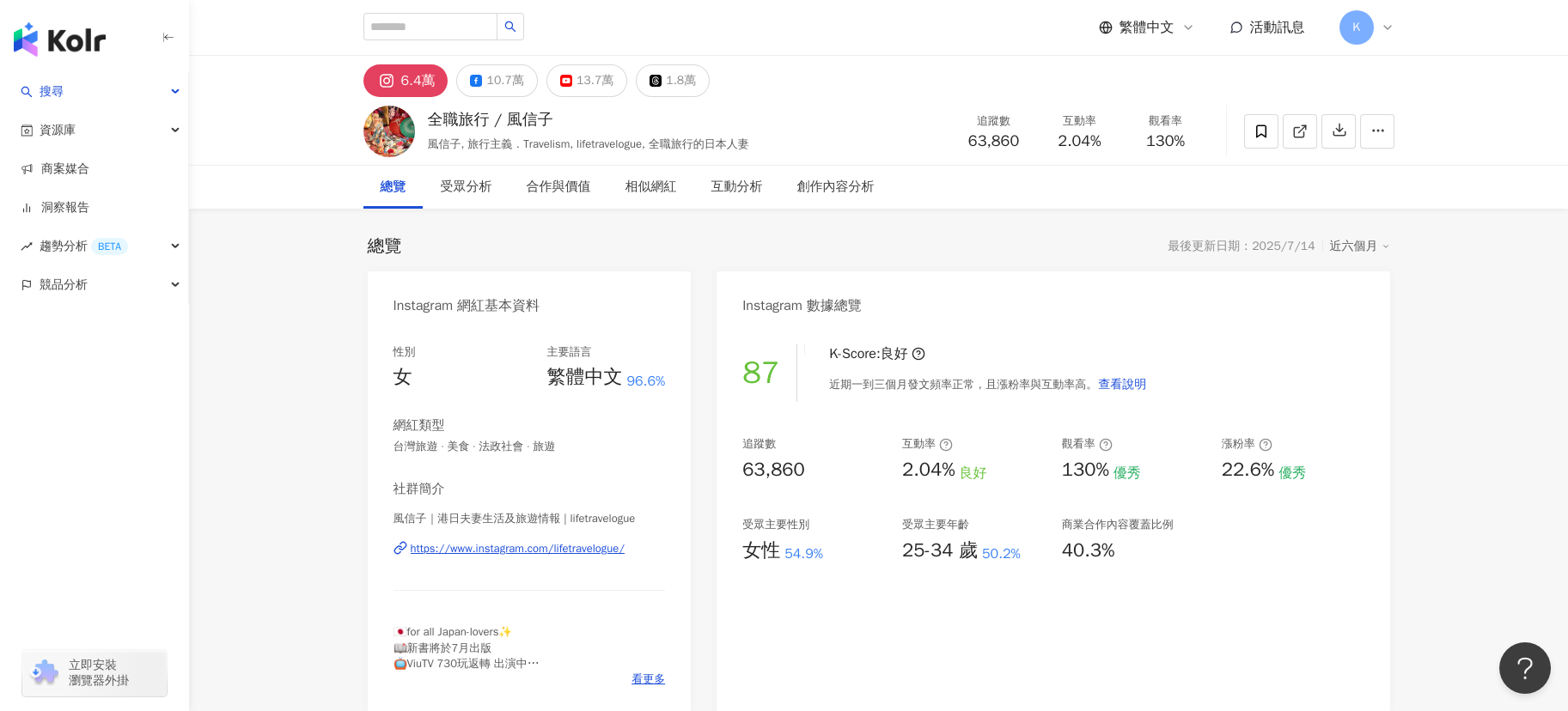 click on "6.4萬 10.7萬 13.7萬 1.8萬" at bounding box center (878, 76) 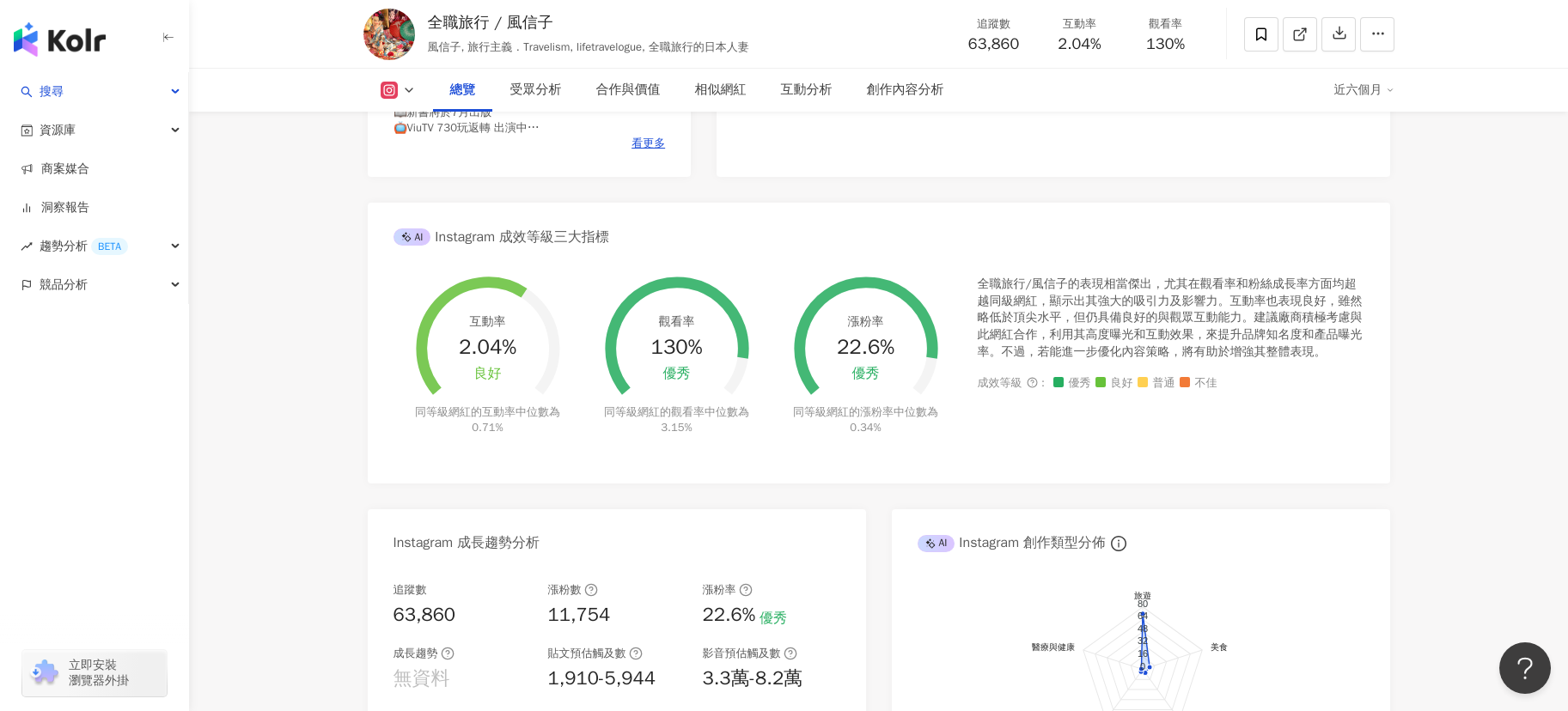 drag, startPoint x: 477, startPoint y: 267, endPoint x: 229, endPoint y: 423, distance: 292.98464 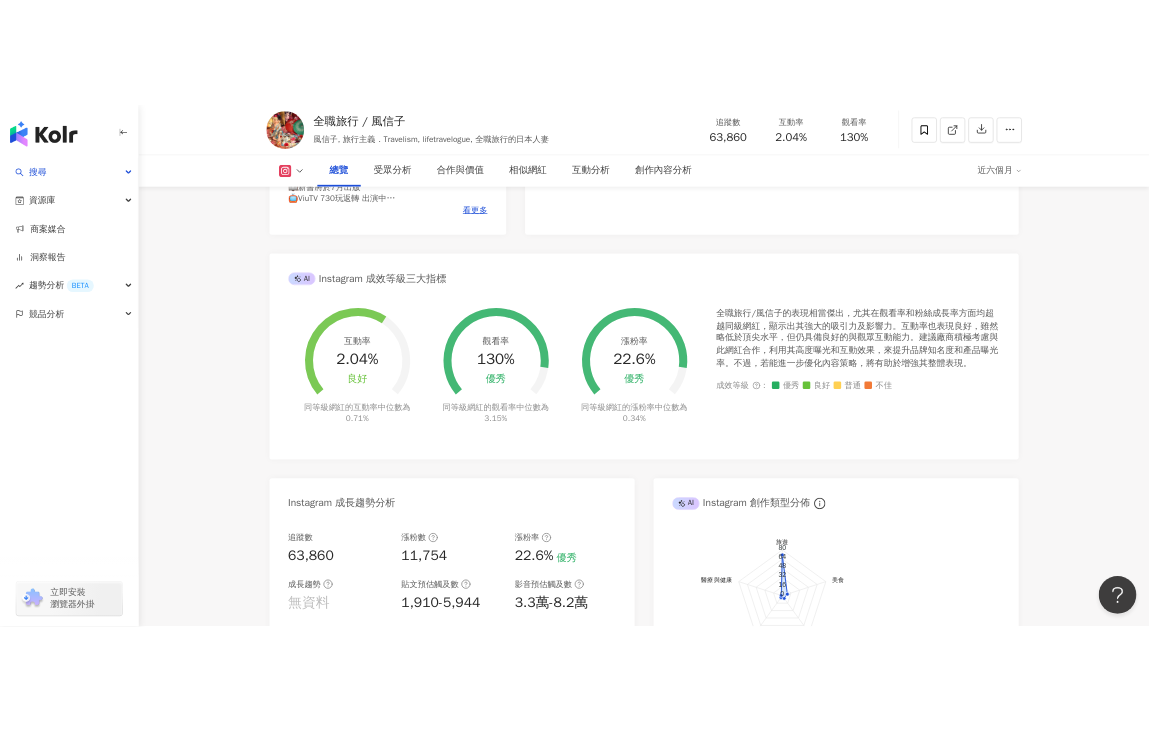 scroll, scrollTop: 749, scrollLeft: 0, axis: vertical 